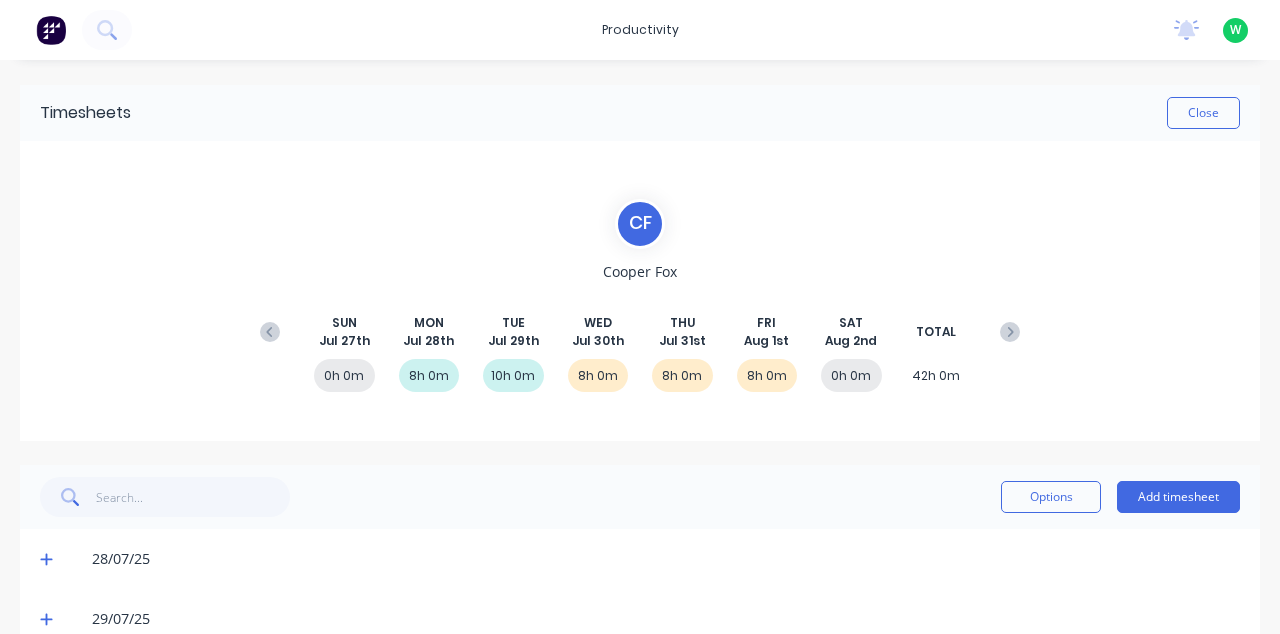 scroll, scrollTop: 0, scrollLeft: 0, axis: both 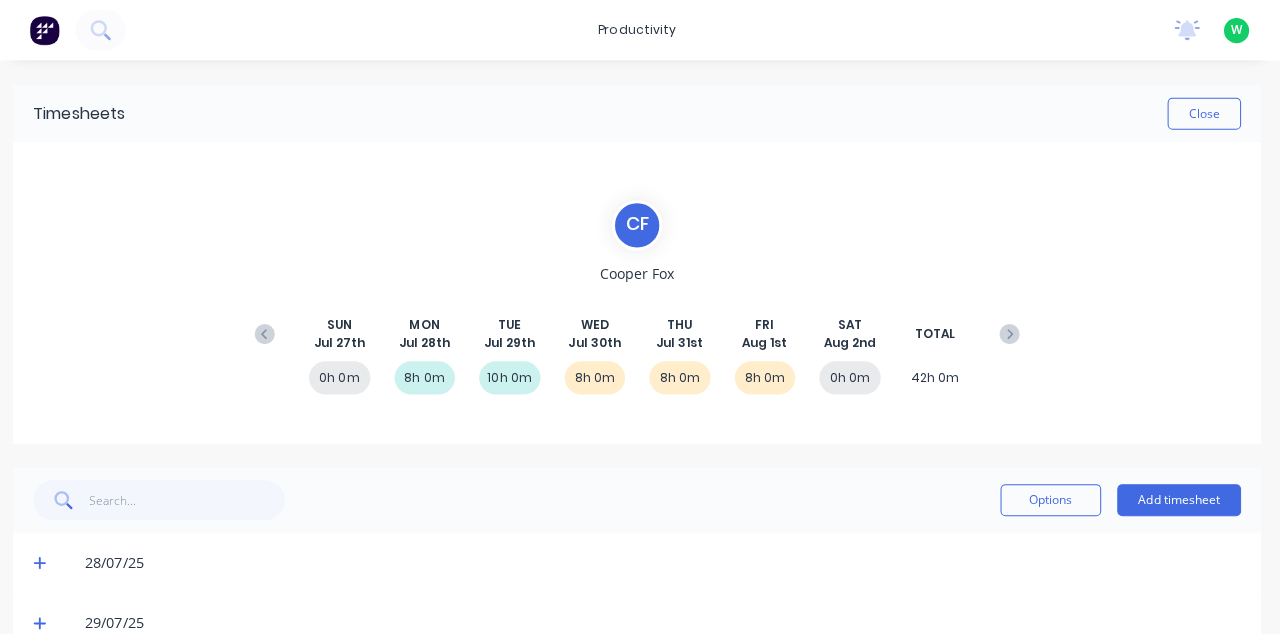 click at bounding box center (51, 30) 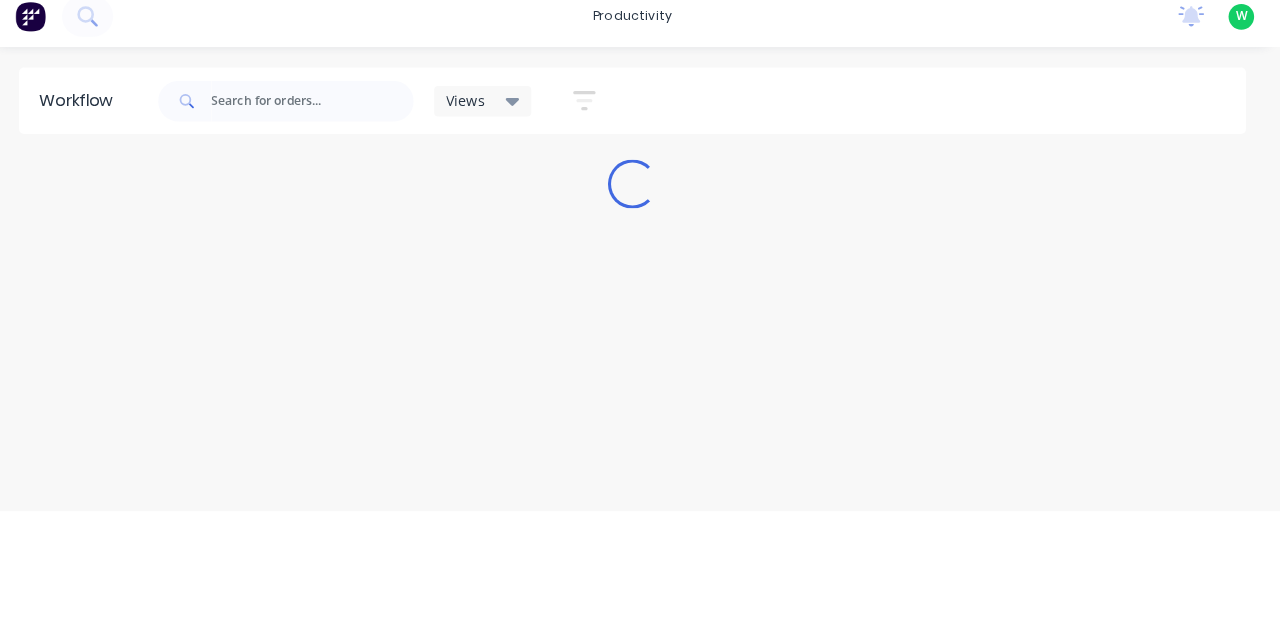scroll, scrollTop: 9, scrollLeft: 0, axis: vertical 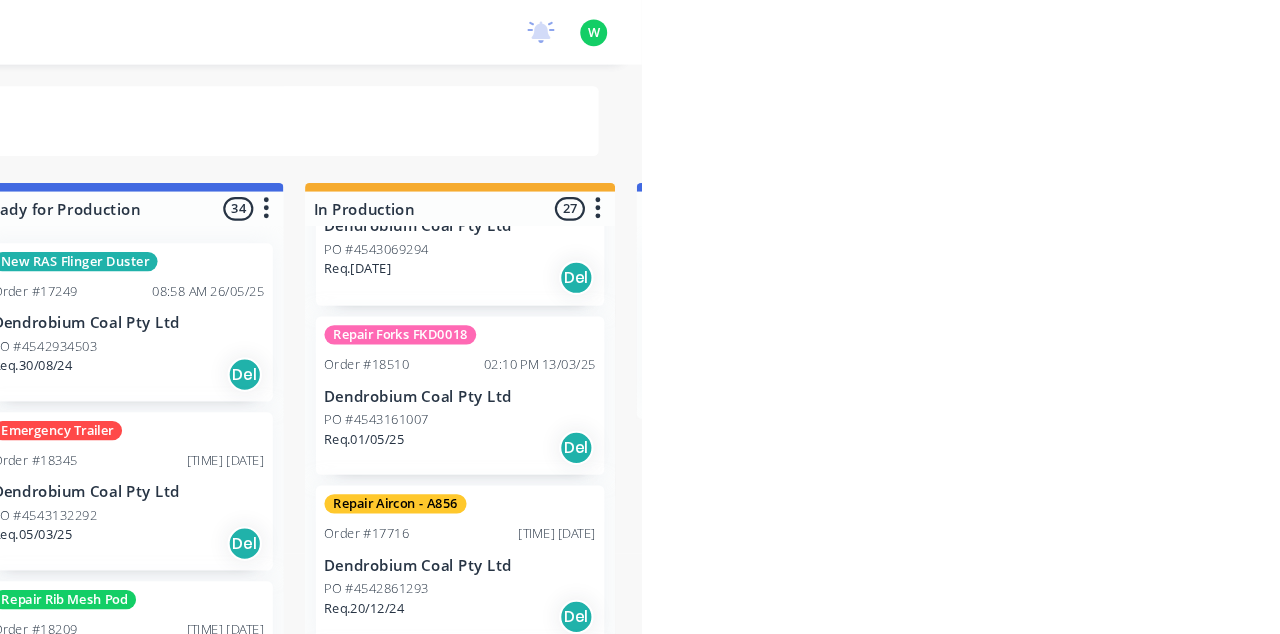 click on "Dendrobium Coal Pty Ltd" at bounding box center (1111, 368) 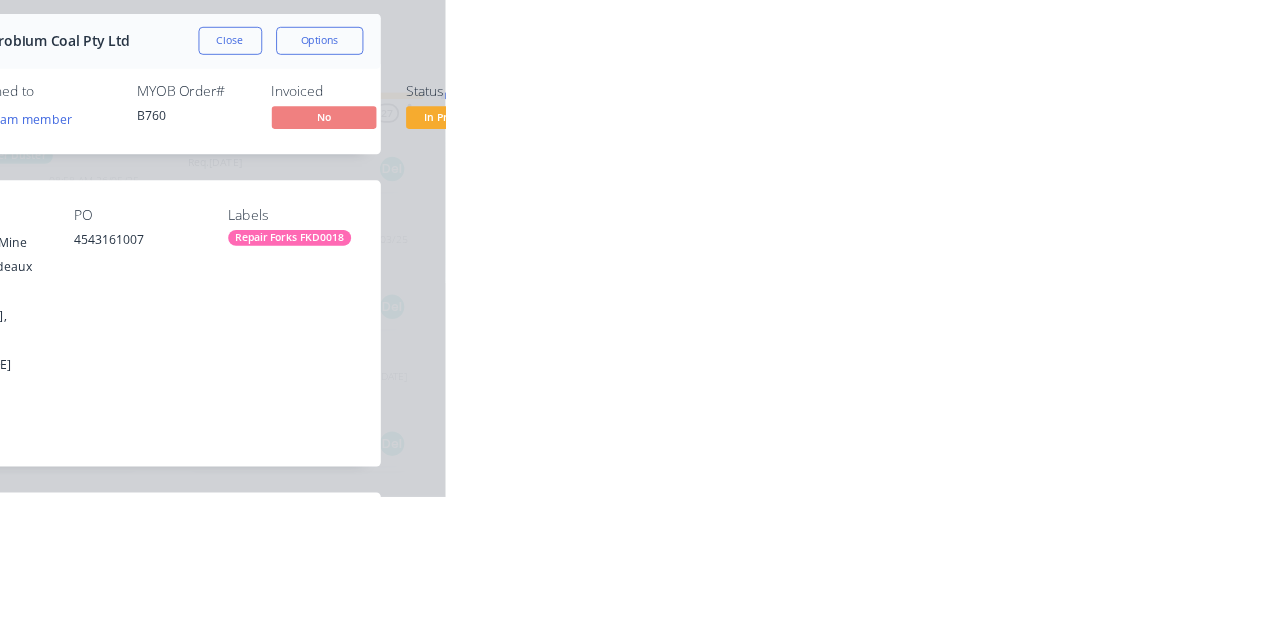 click on "Collaborate" at bounding box center (169, 175) 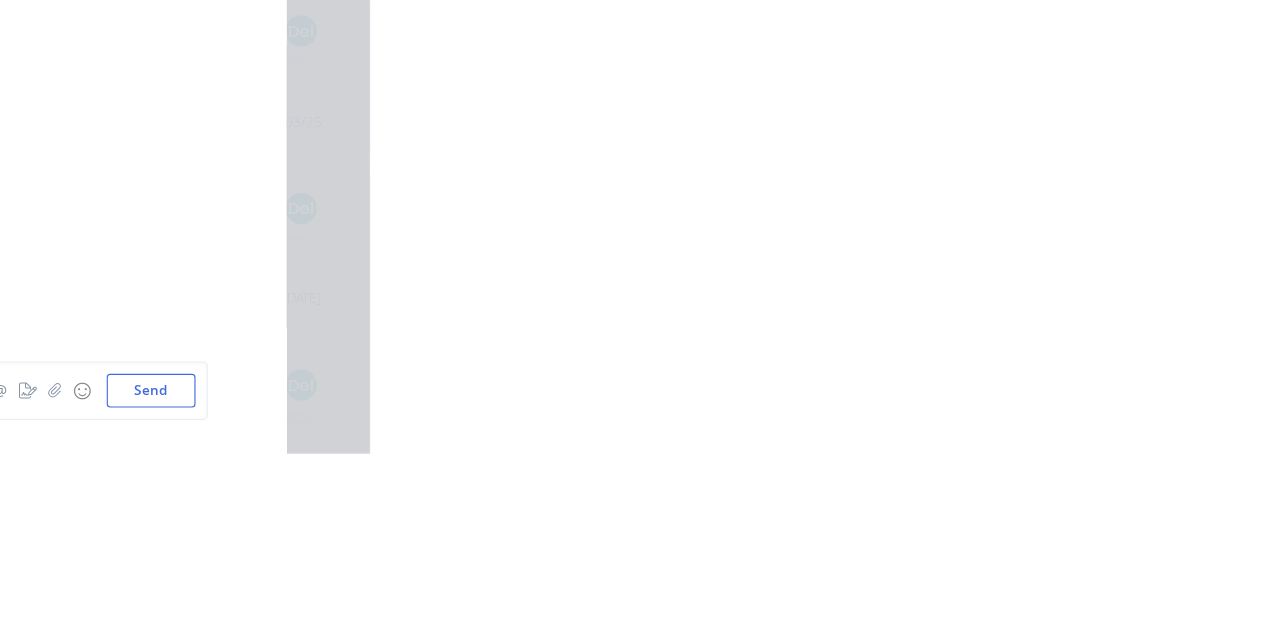 scroll, scrollTop: 2776, scrollLeft: 0, axis: vertical 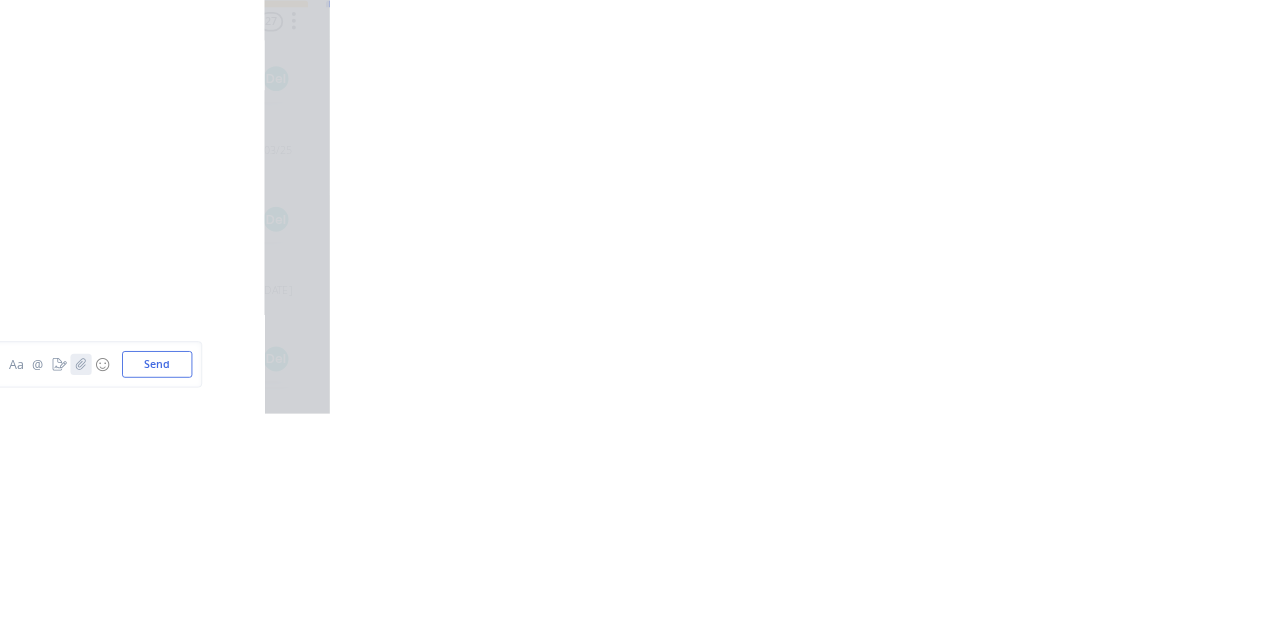 click 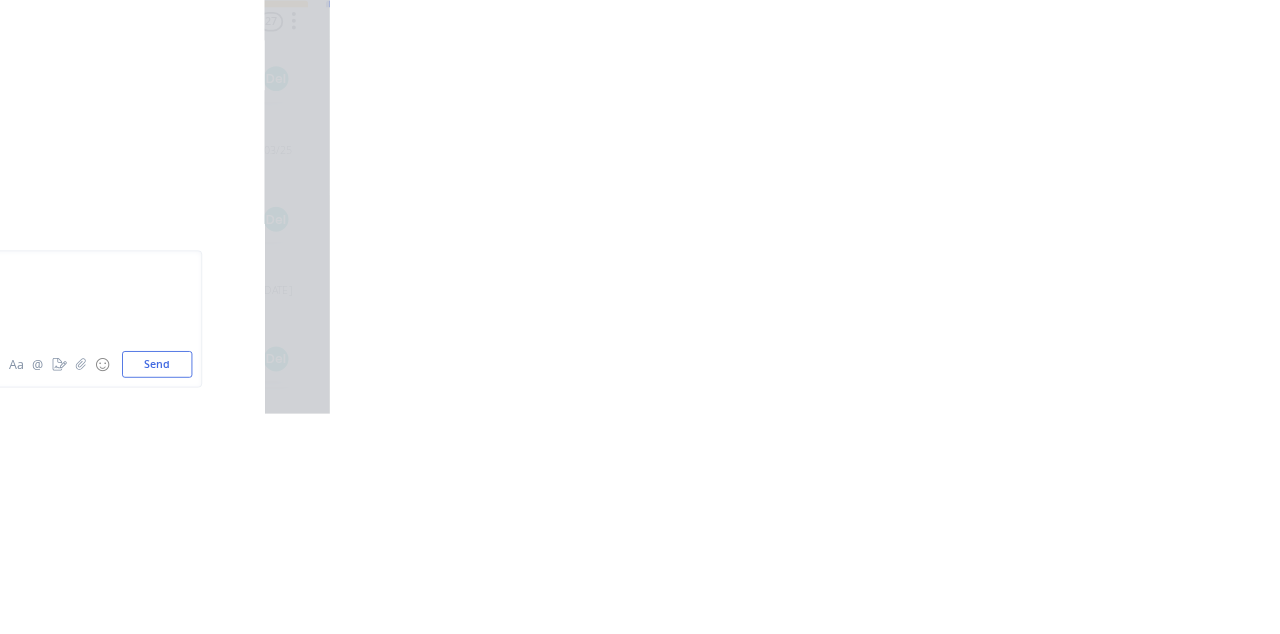 click on "Send" at bounding box center [1085, 578] 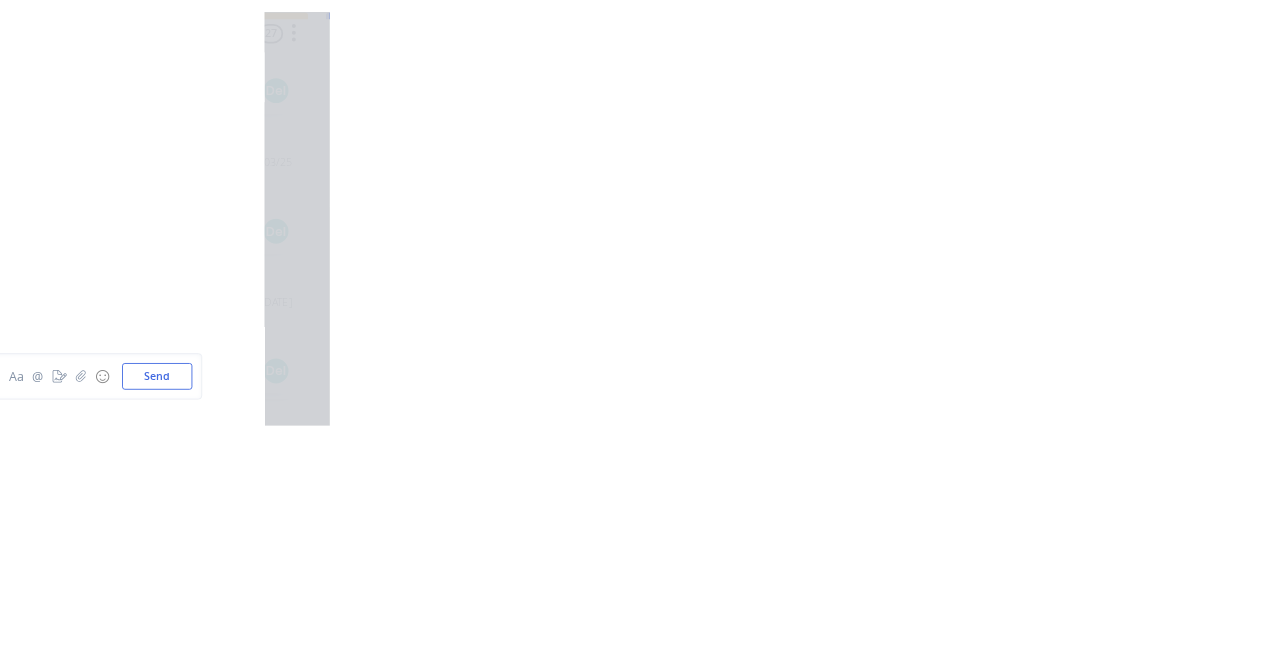 scroll, scrollTop: 9514, scrollLeft: 0, axis: vertical 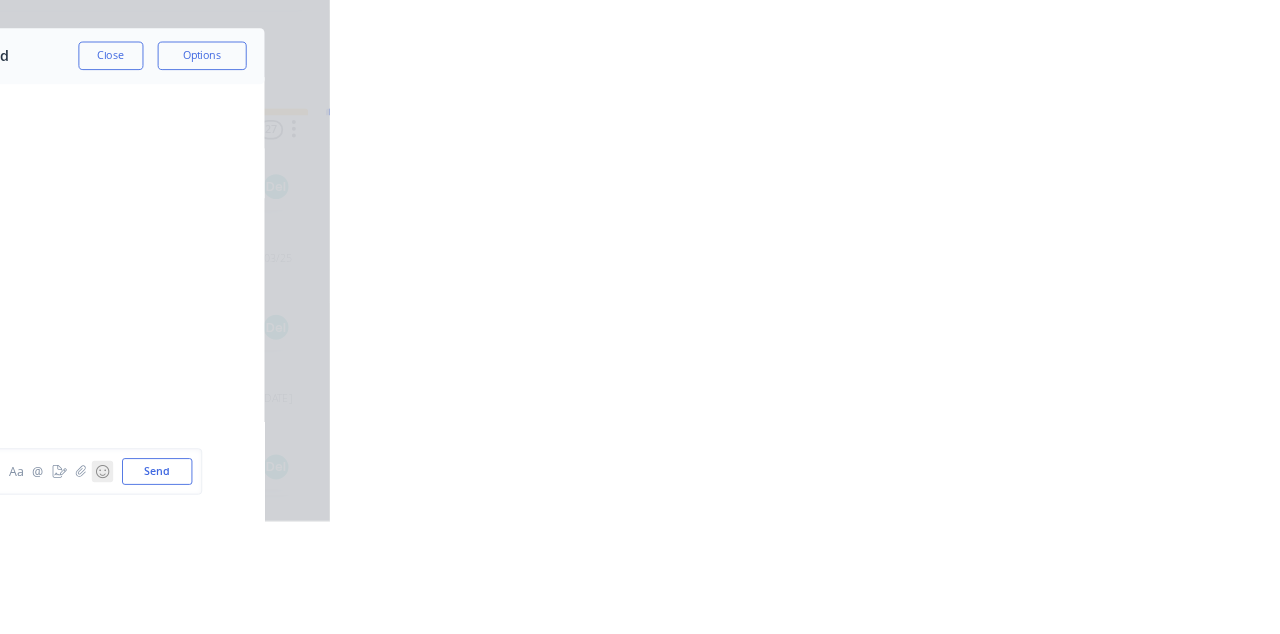 click on "☺" at bounding box center (1024, 578) 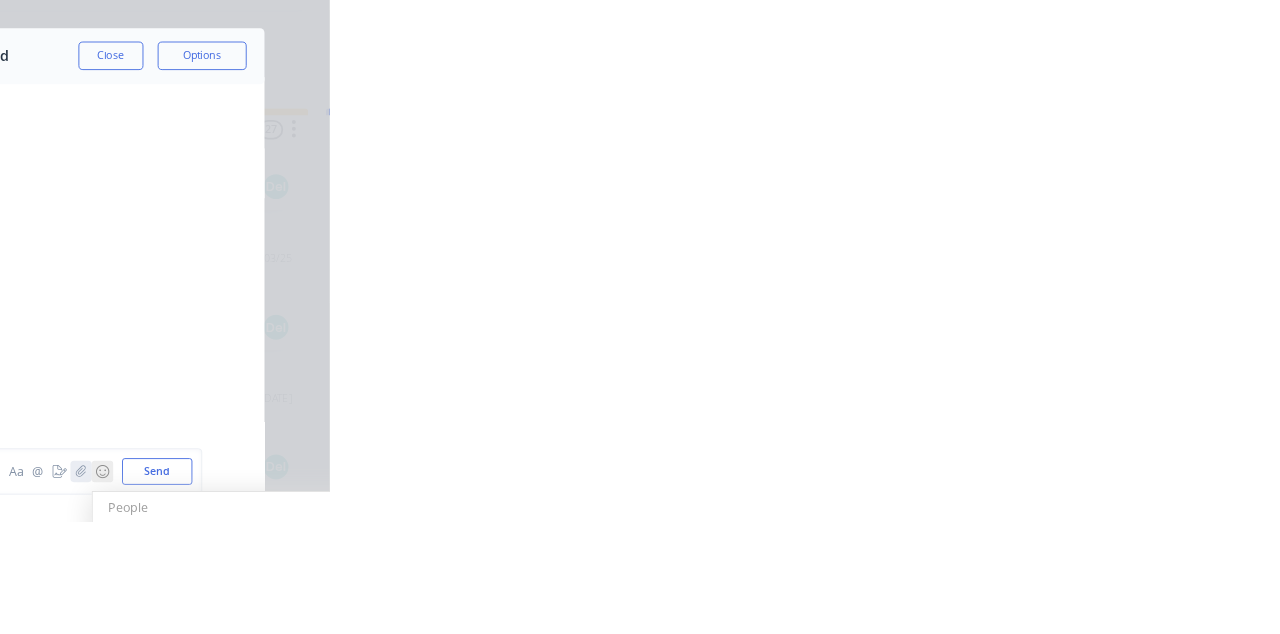click 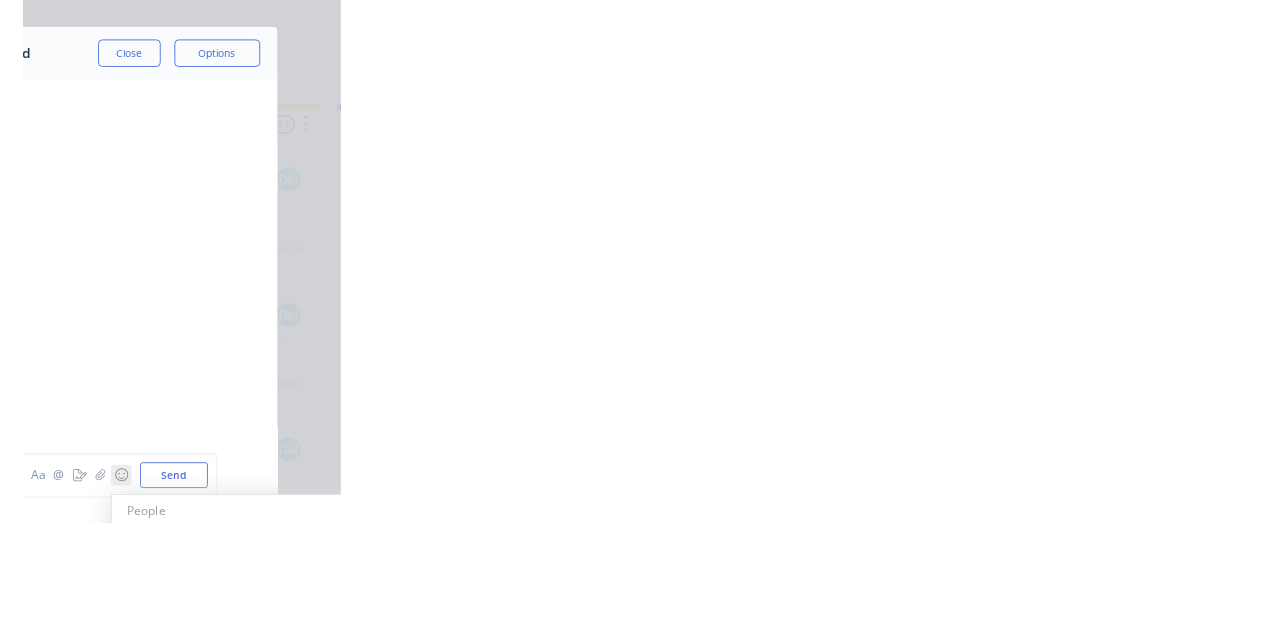 scroll, scrollTop: 9490, scrollLeft: 0, axis: vertical 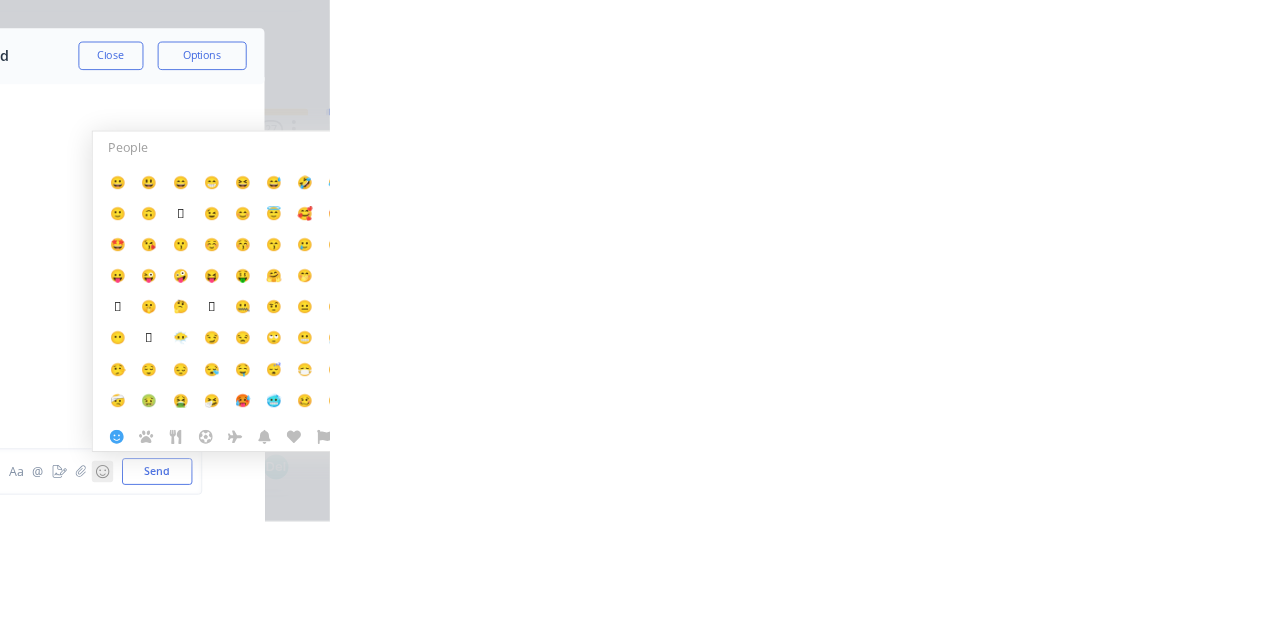 click on "☺" at bounding box center [1024, 578] 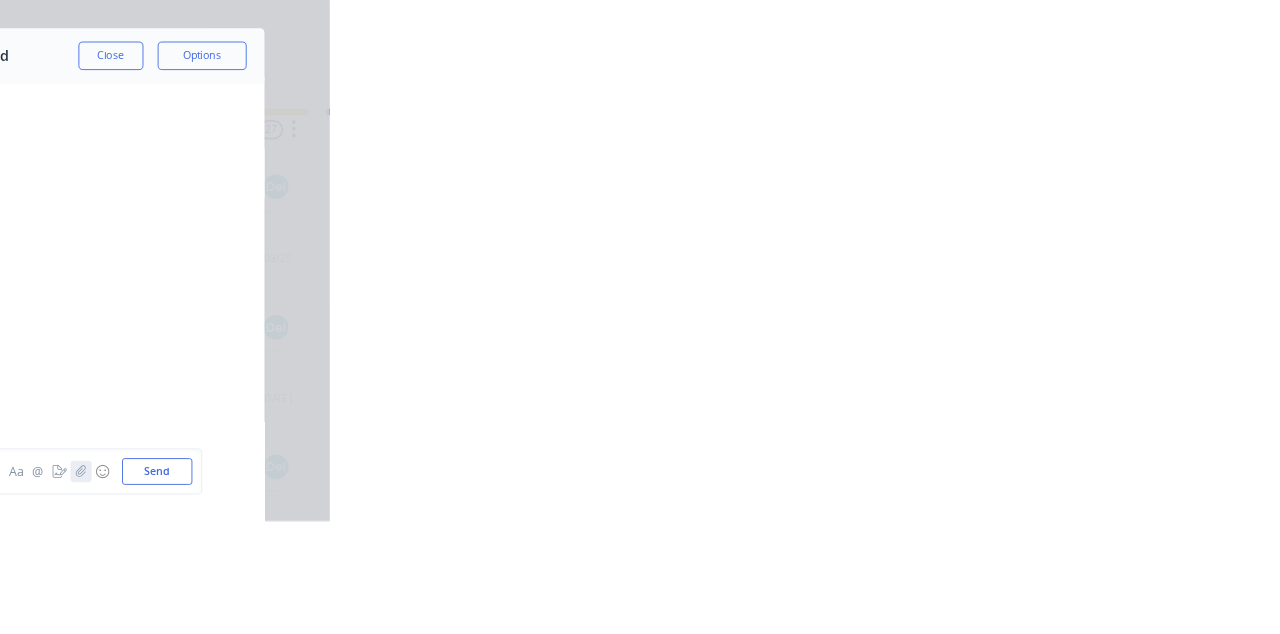 click 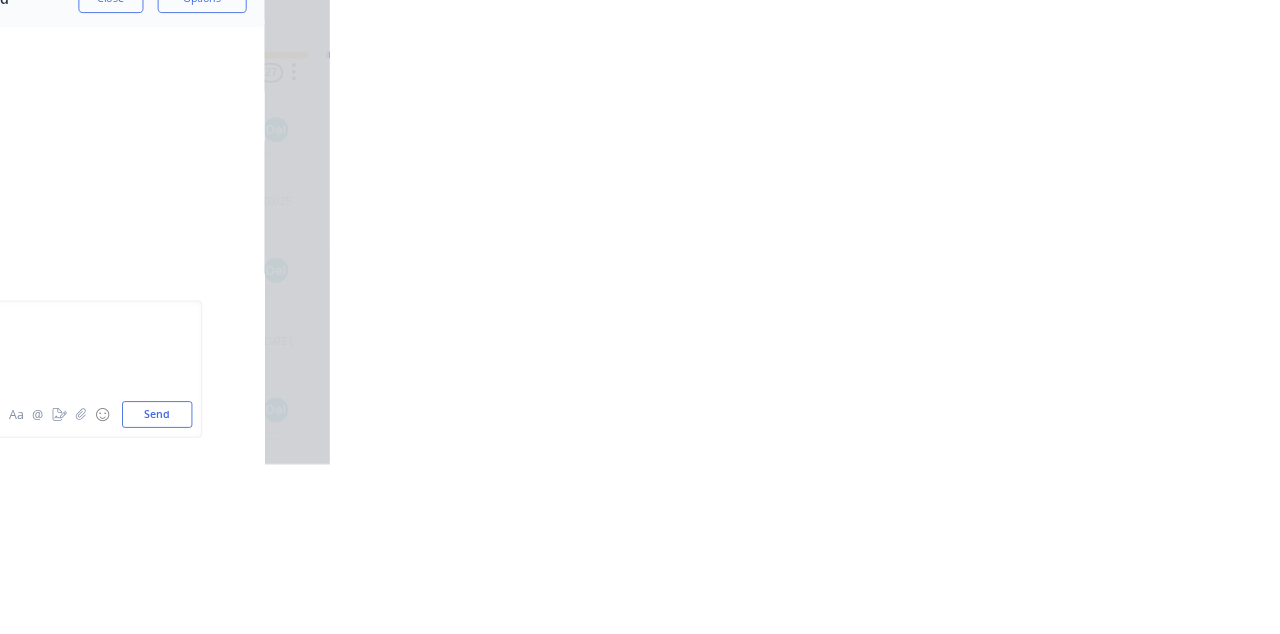 click on "Send" at bounding box center [1085, 578] 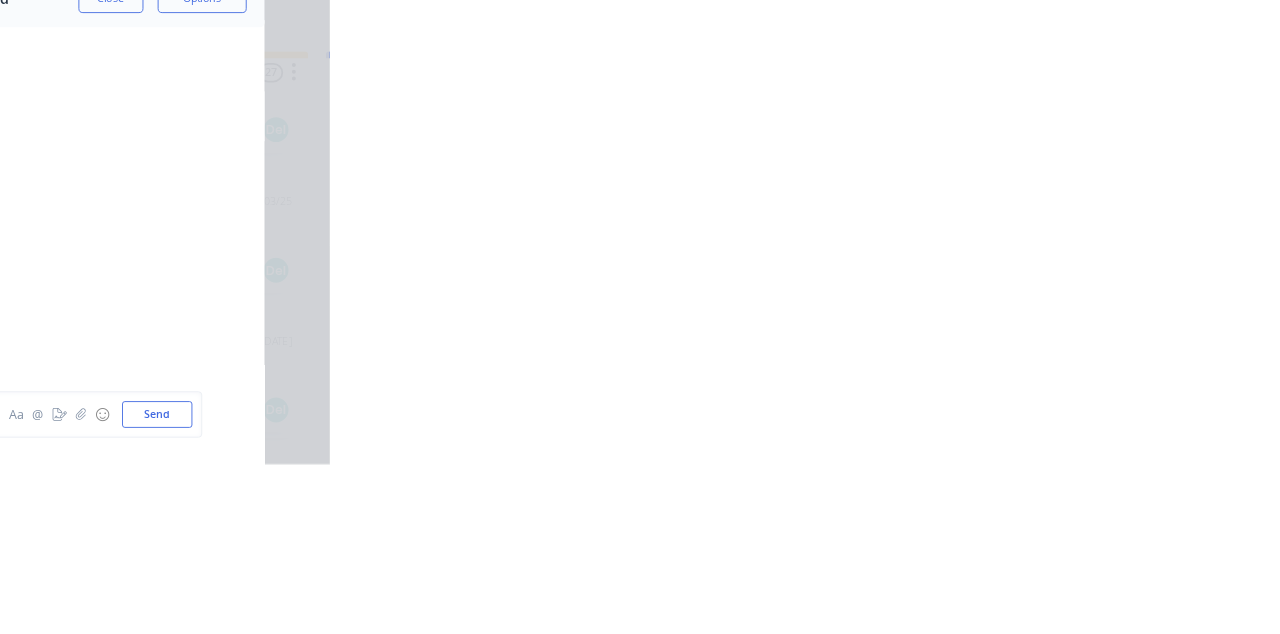 scroll, scrollTop: 9724, scrollLeft: 0, axis: vertical 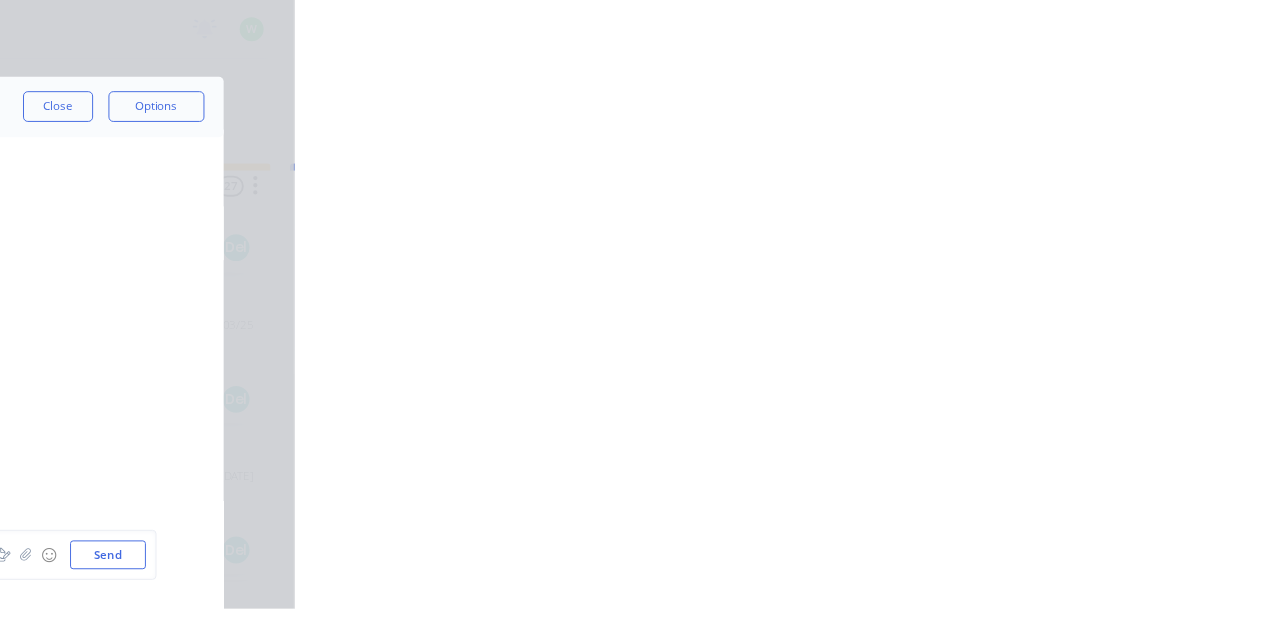 click on "Close" at bounding box center [1033, 111] 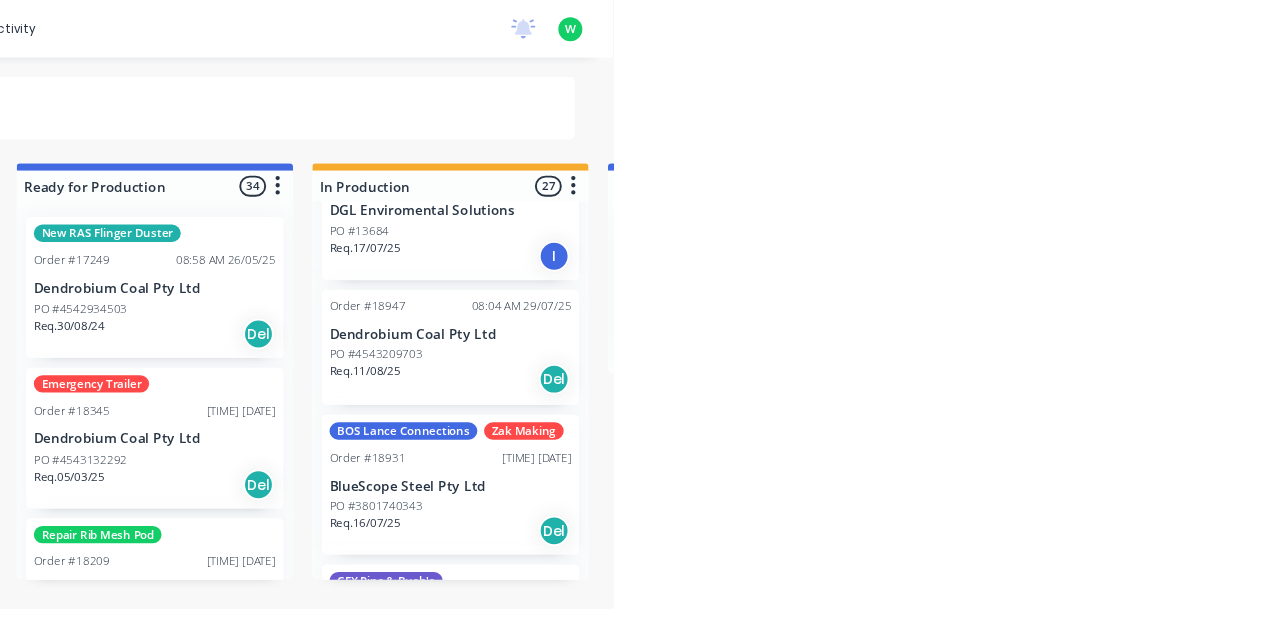 scroll, scrollTop: 3649, scrollLeft: 0, axis: vertical 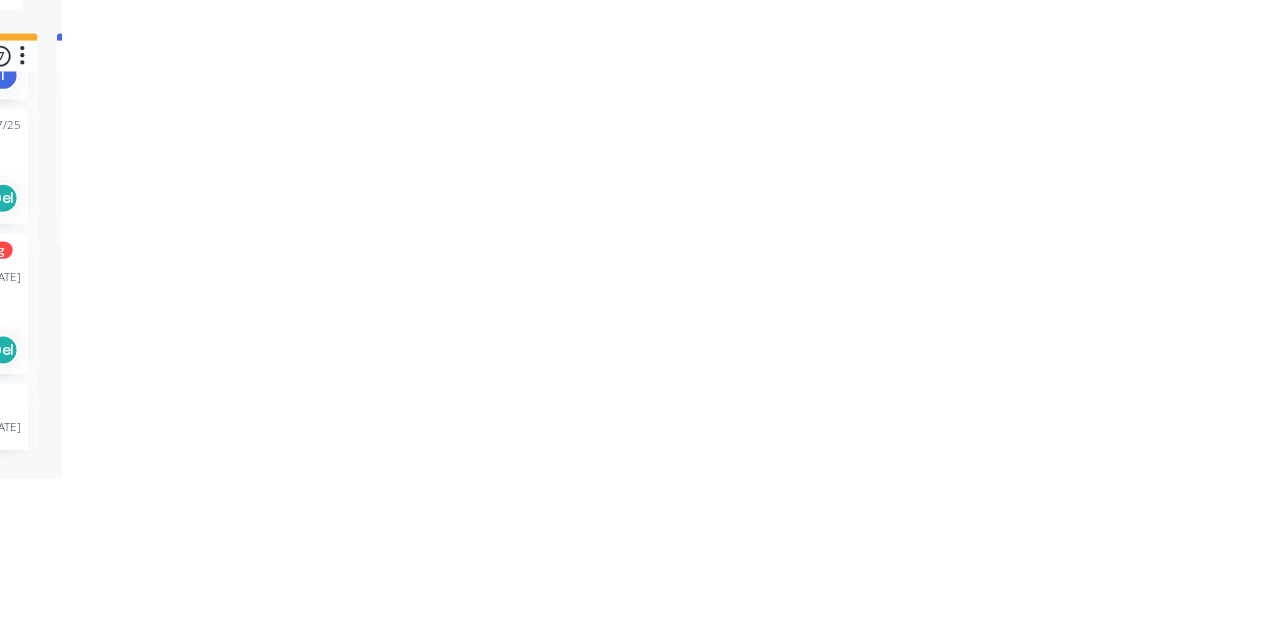click on "Order #18279 08:25 AM 17/01/25" at bounding box center [2343, 585] 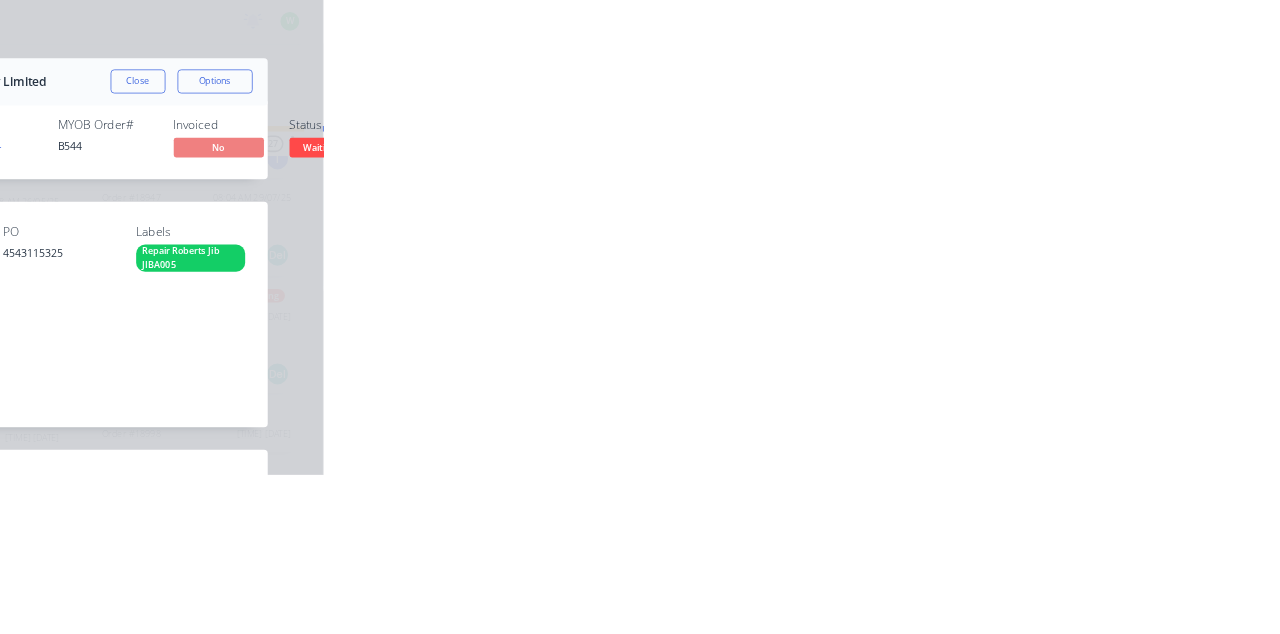 click on "Collaborate" at bounding box center [169, 175] 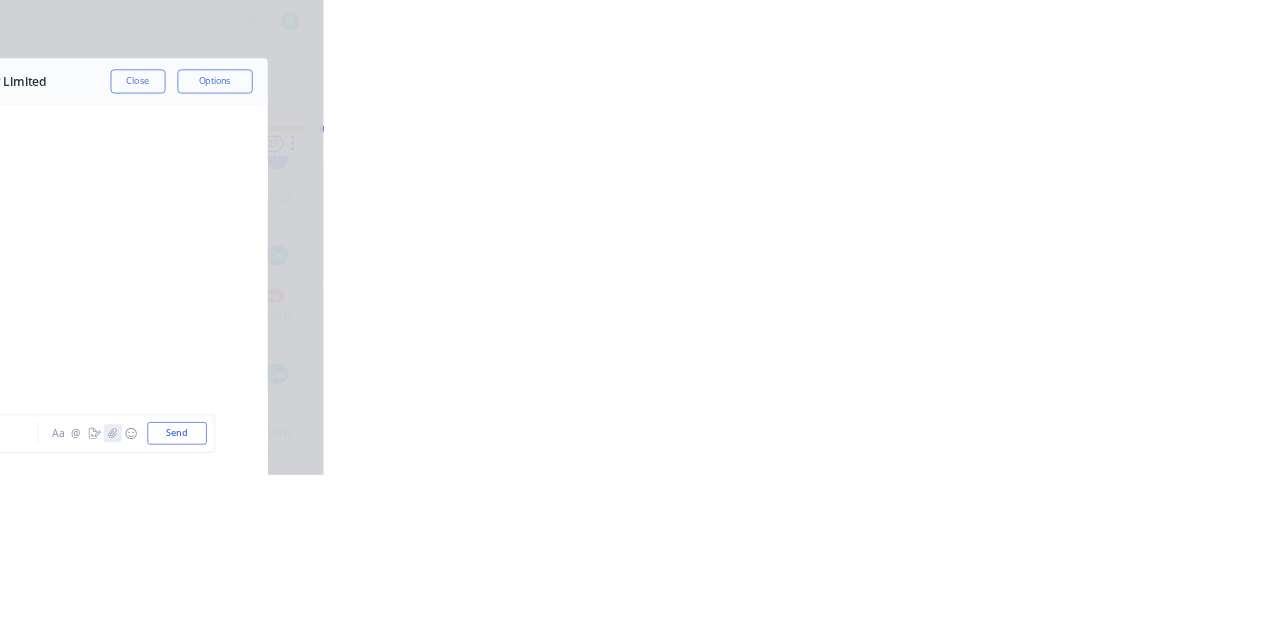 click 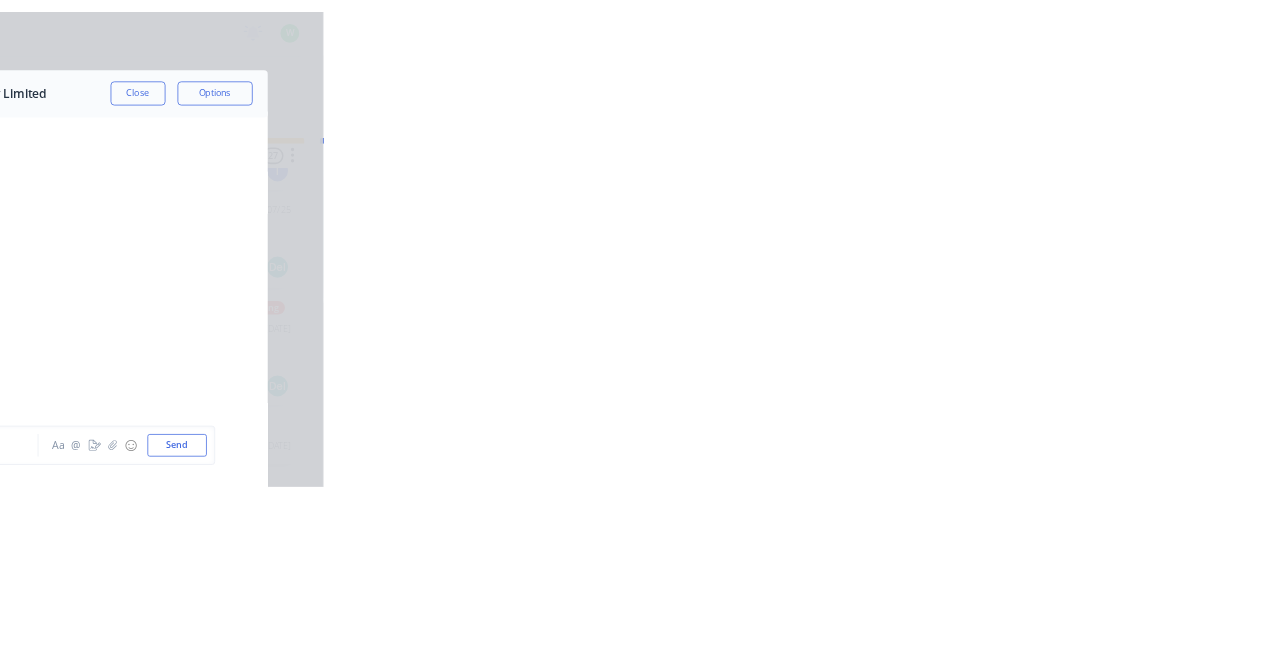 scroll, scrollTop: 2200, scrollLeft: 0, axis: vertical 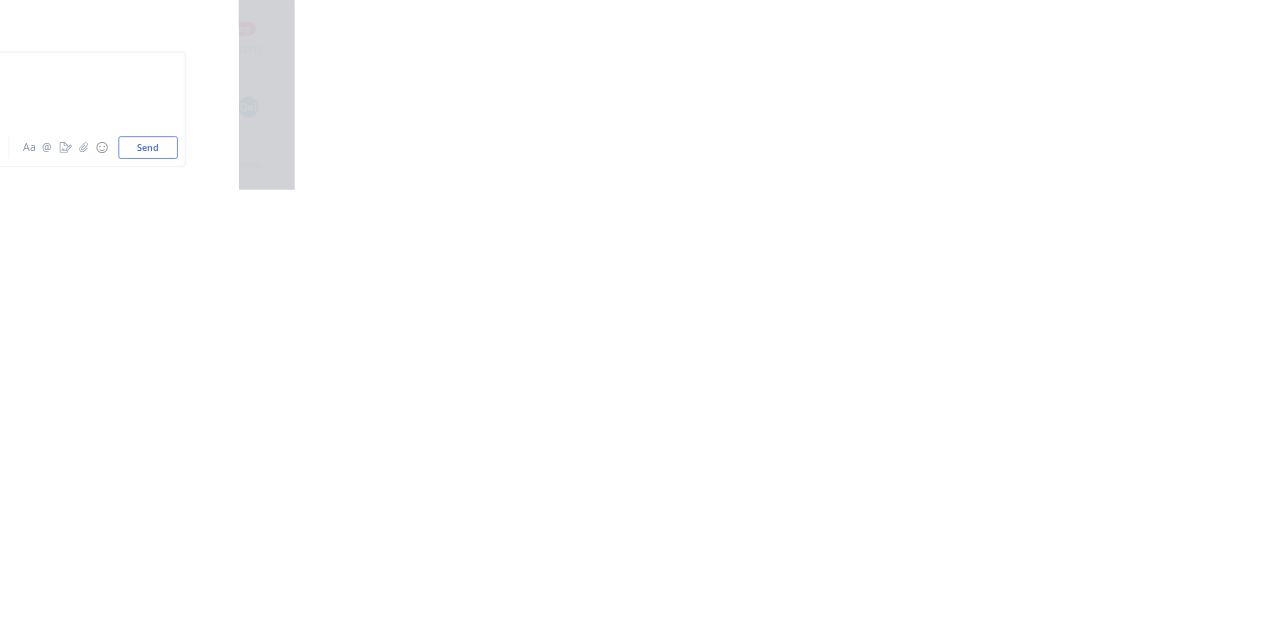 click on "Send" at bounding box center [1085, 578] 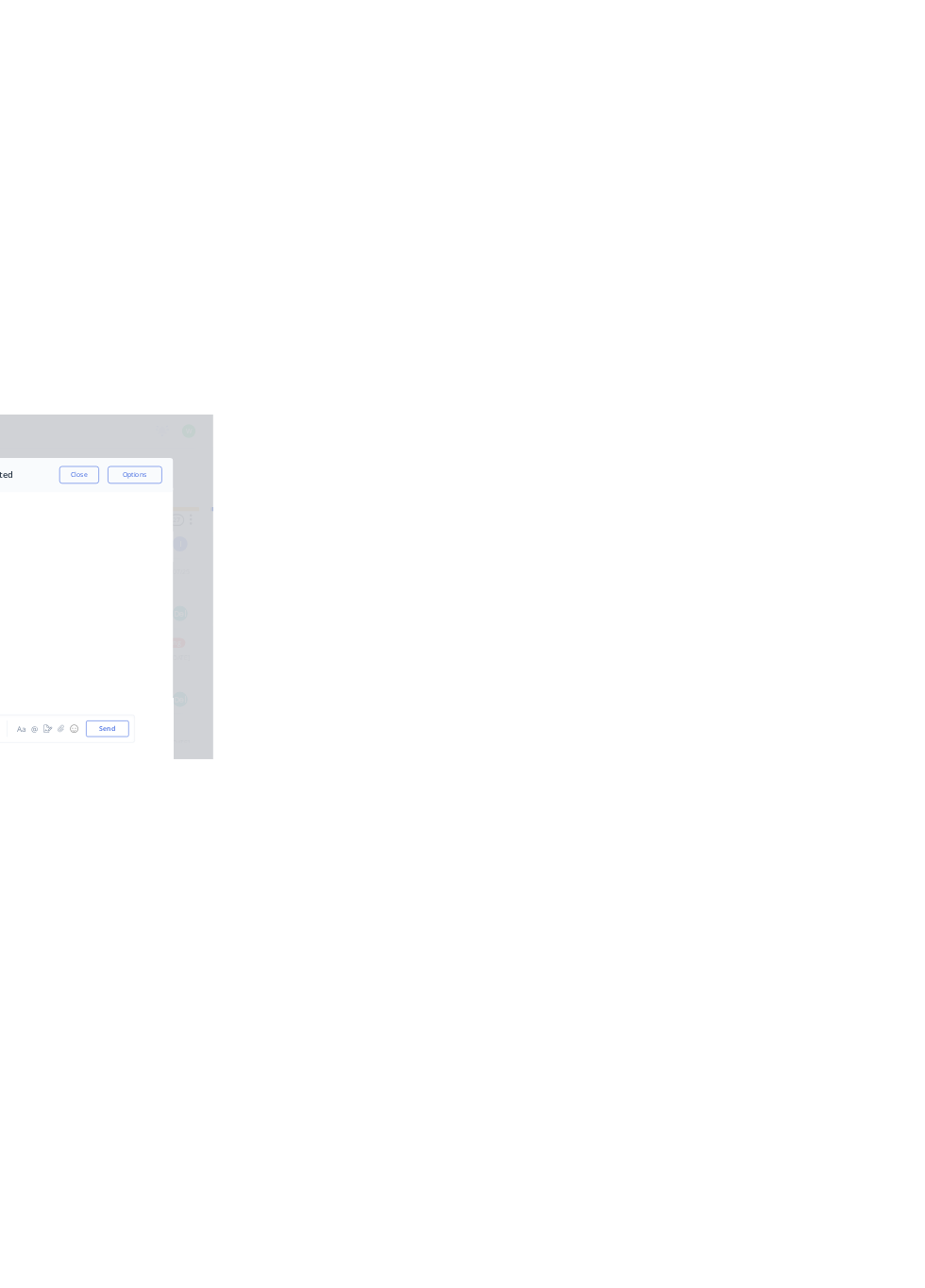 scroll, scrollTop: 23226, scrollLeft: 0, axis: vertical 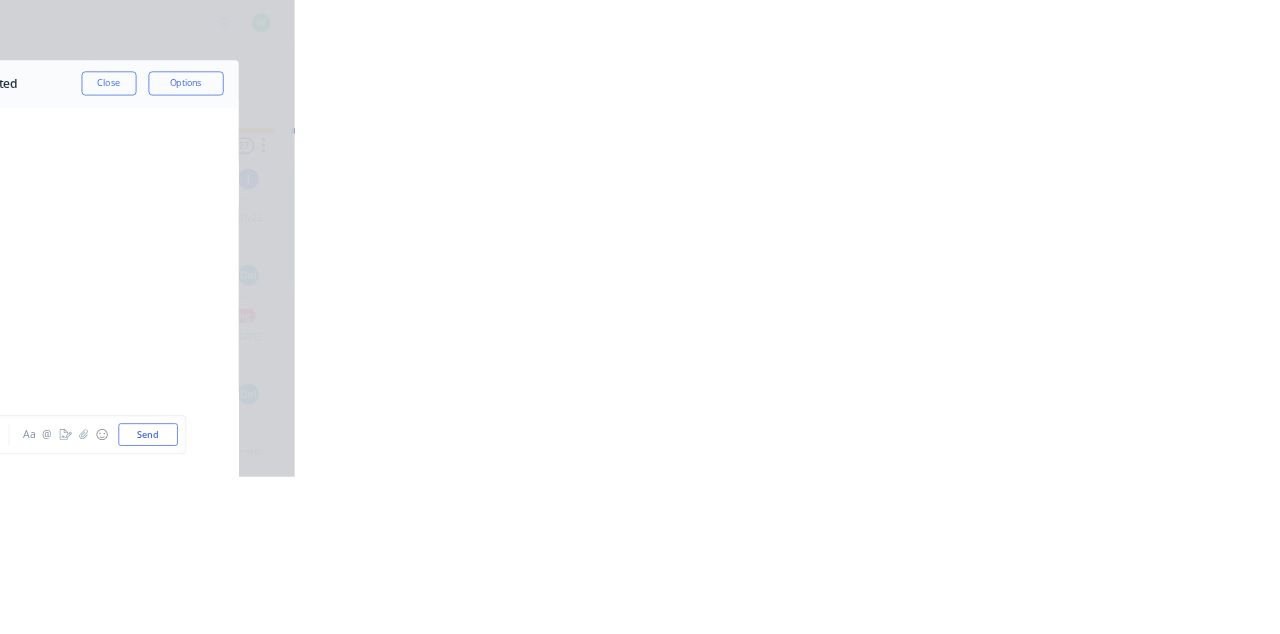 click on "Close" at bounding box center (1033, 111) 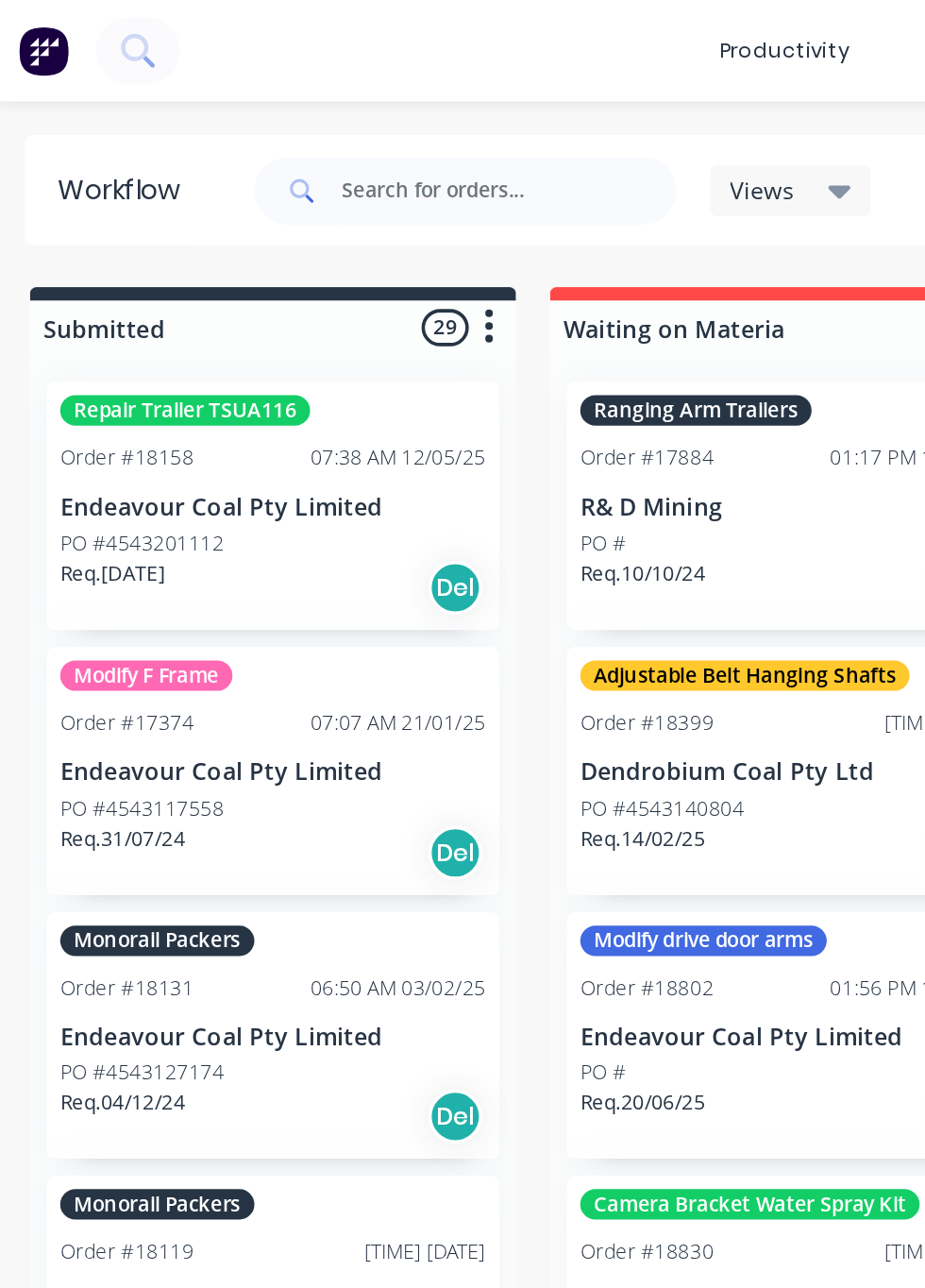 scroll, scrollTop: 2737, scrollLeft: 0, axis: vertical 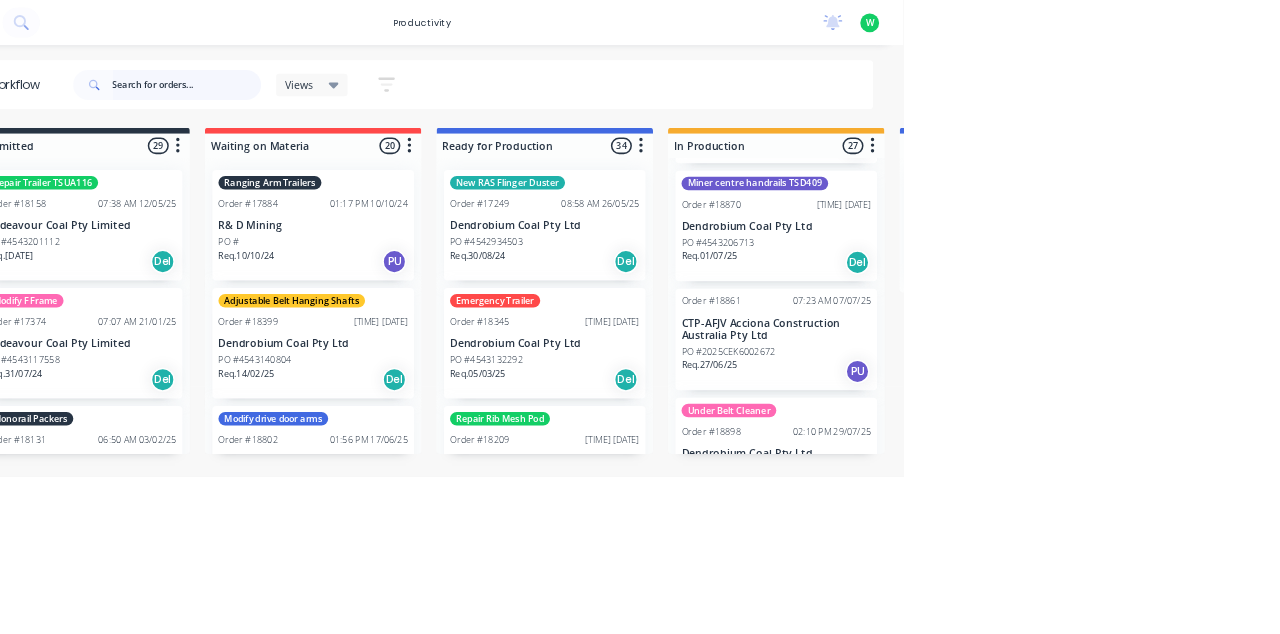 click at bounding box center [327, 113] 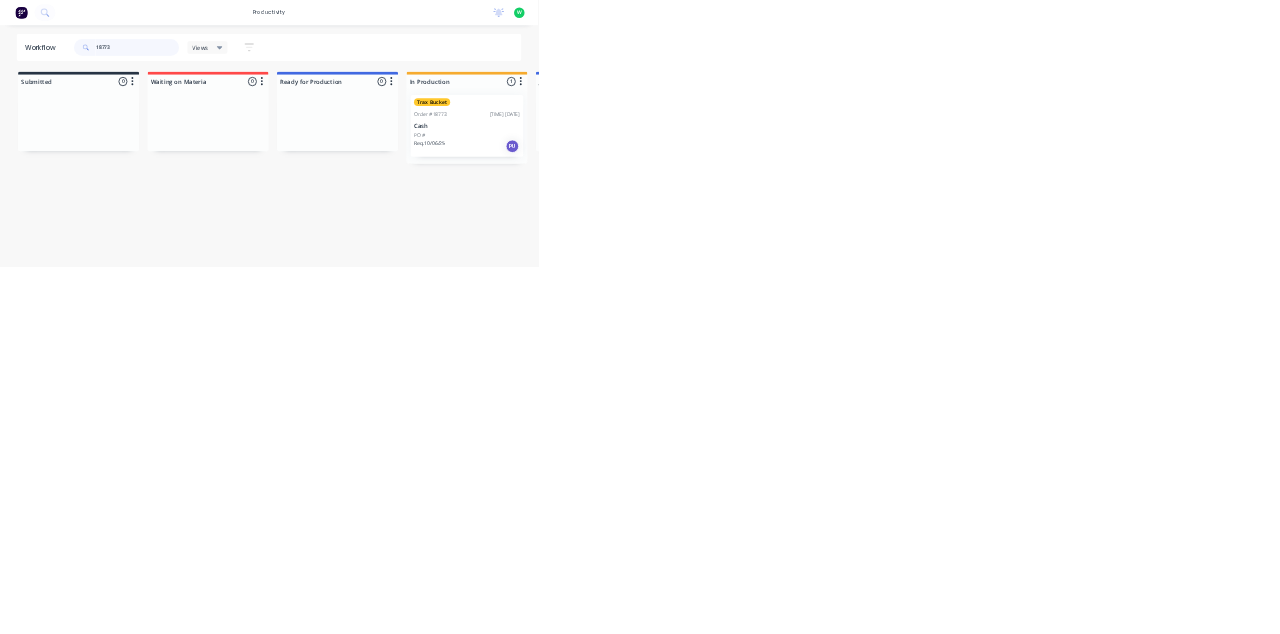 type on "18773" 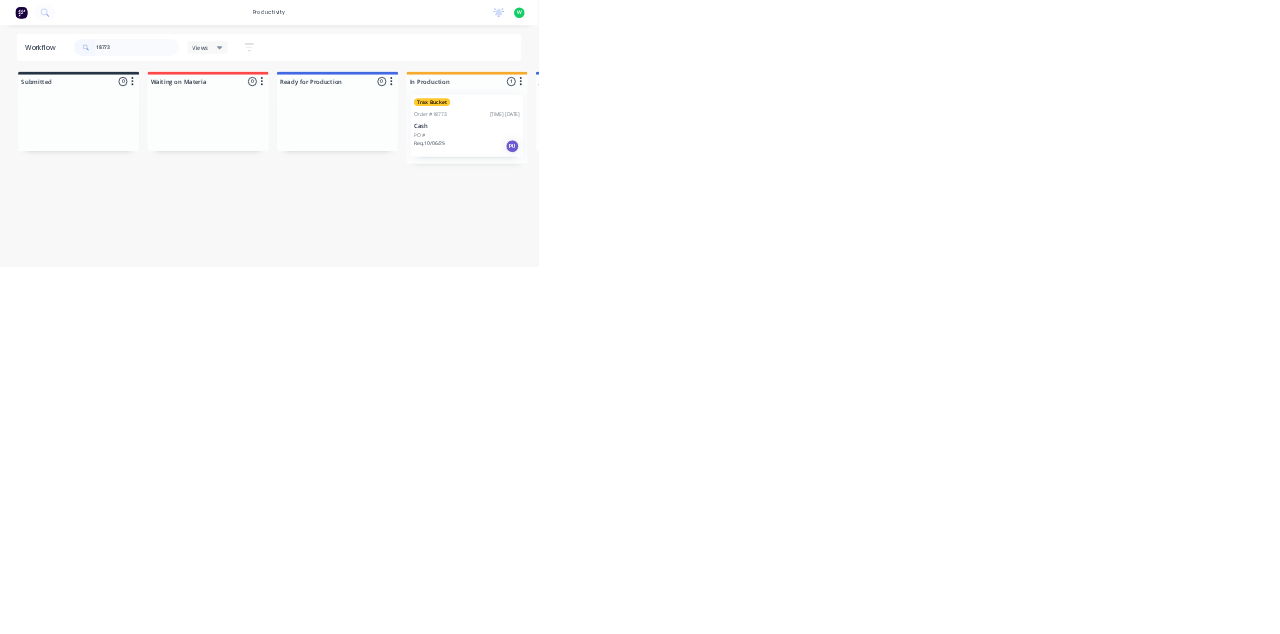 click on "PO #" at bounding box center [1111, 322] 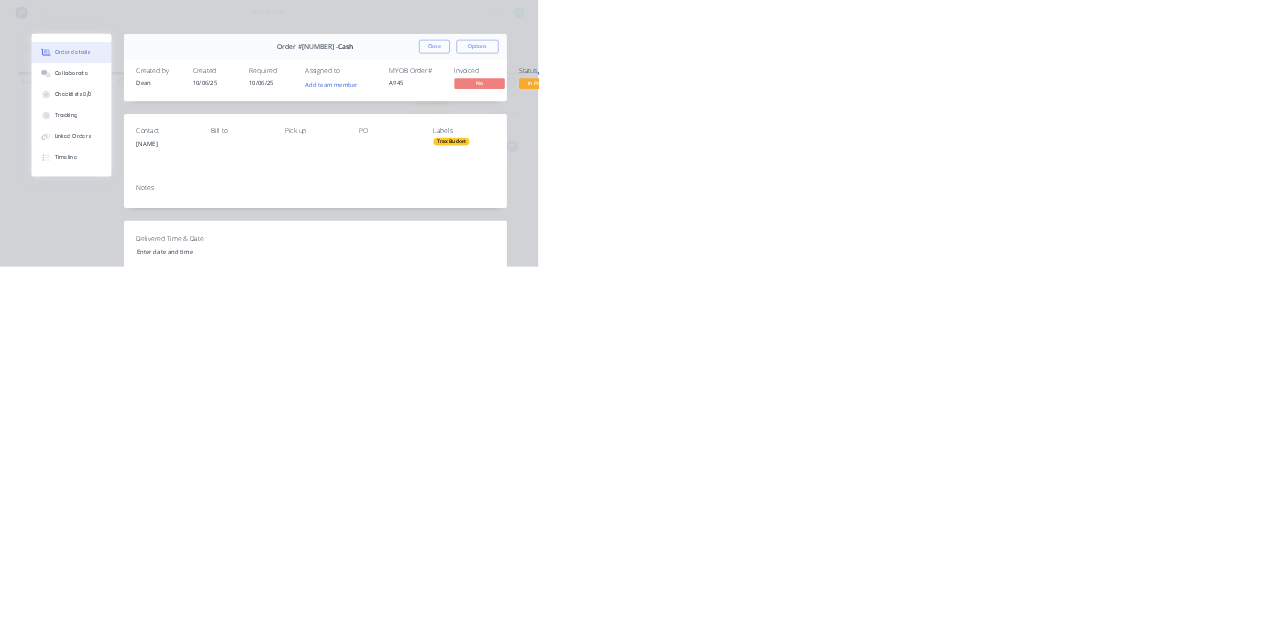 click on "Checklists 0/0" at bounding box center (174, 225) 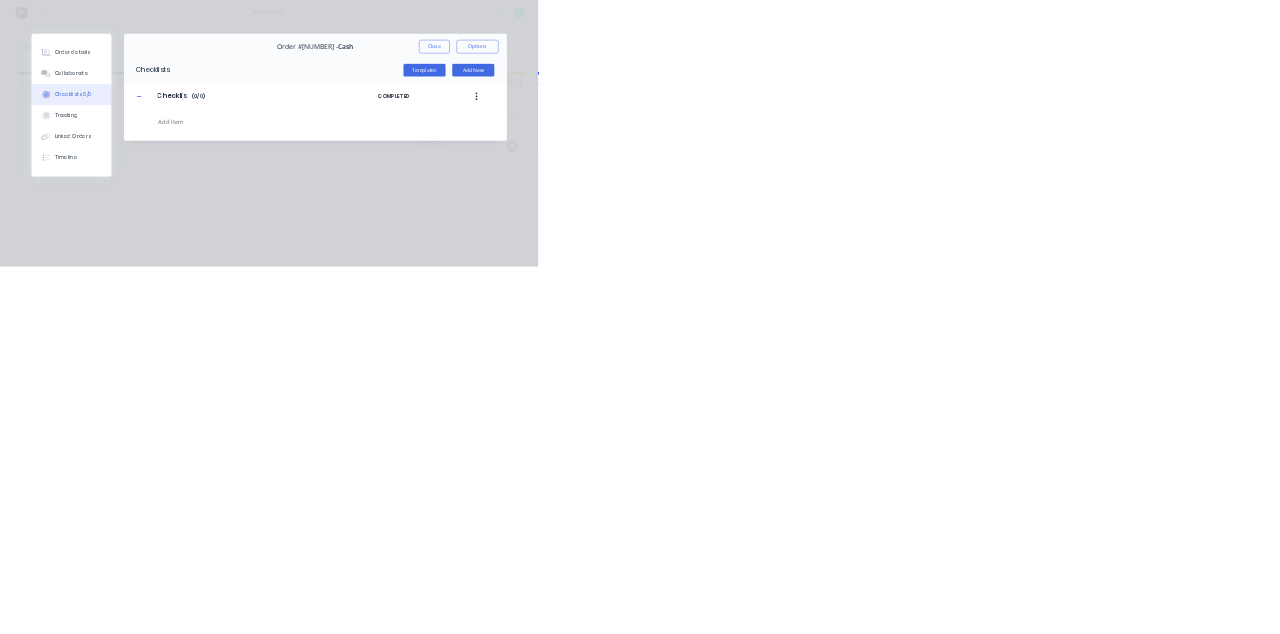 click on "Collaborate" at bounding box center (169, 175) 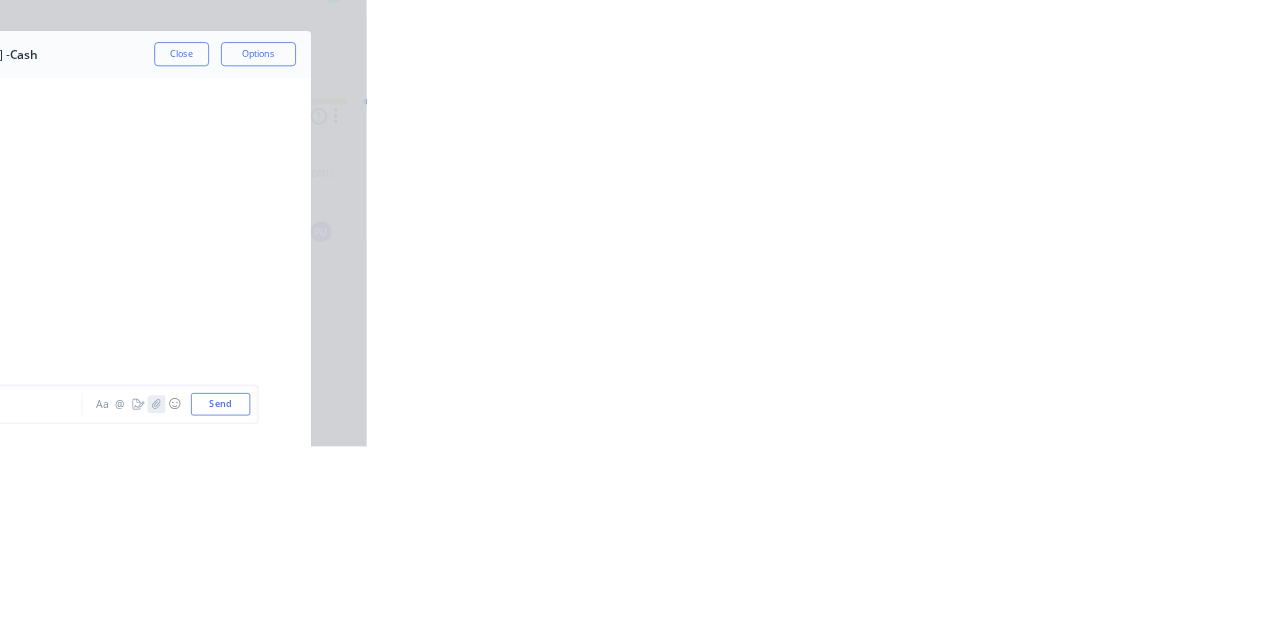 click 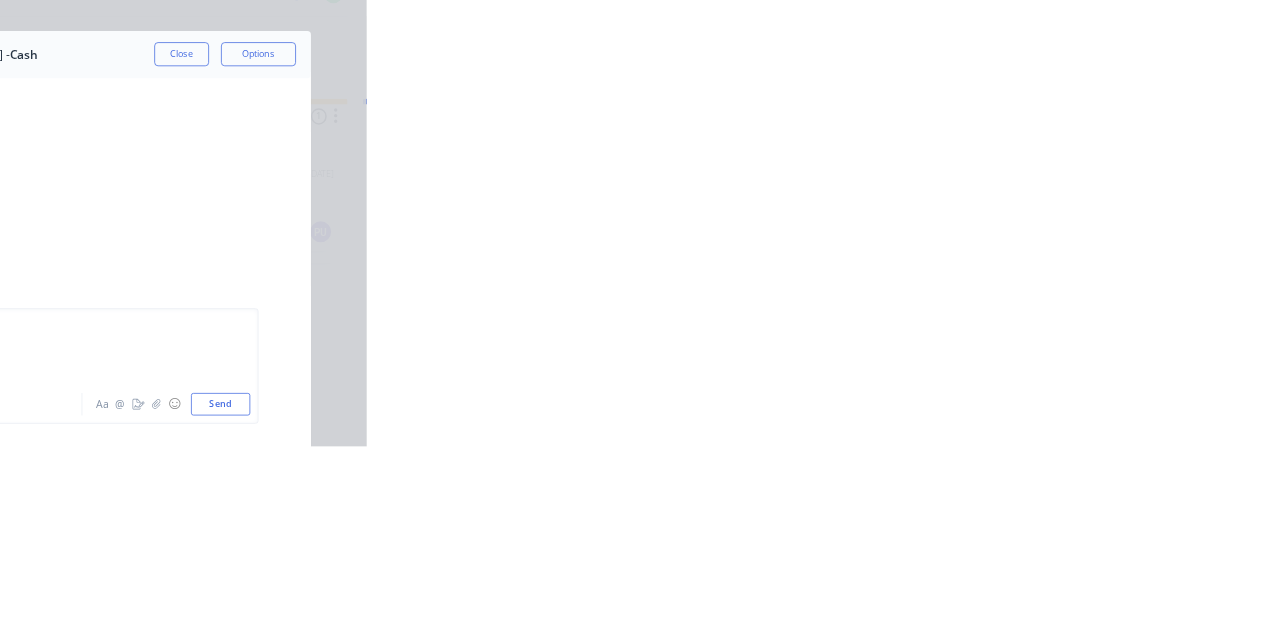 click on "Send" at bounding box center (1085, 578) 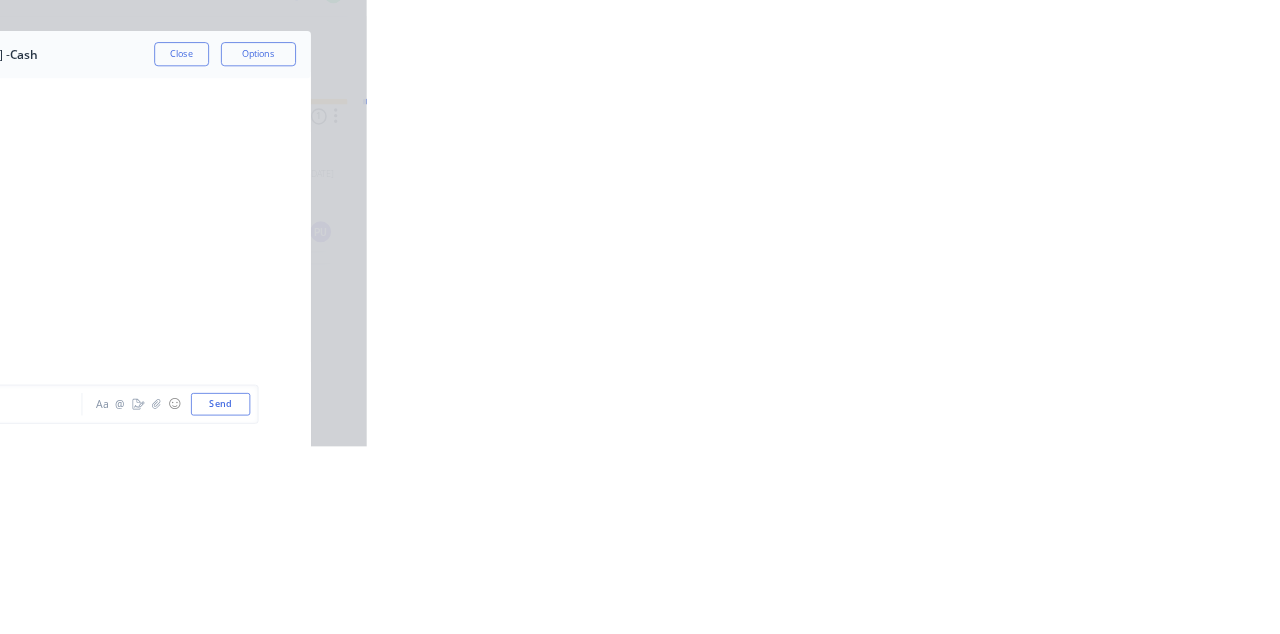 scroll, scrollTop: 1114, scrollLeft: 0, axis: vertical 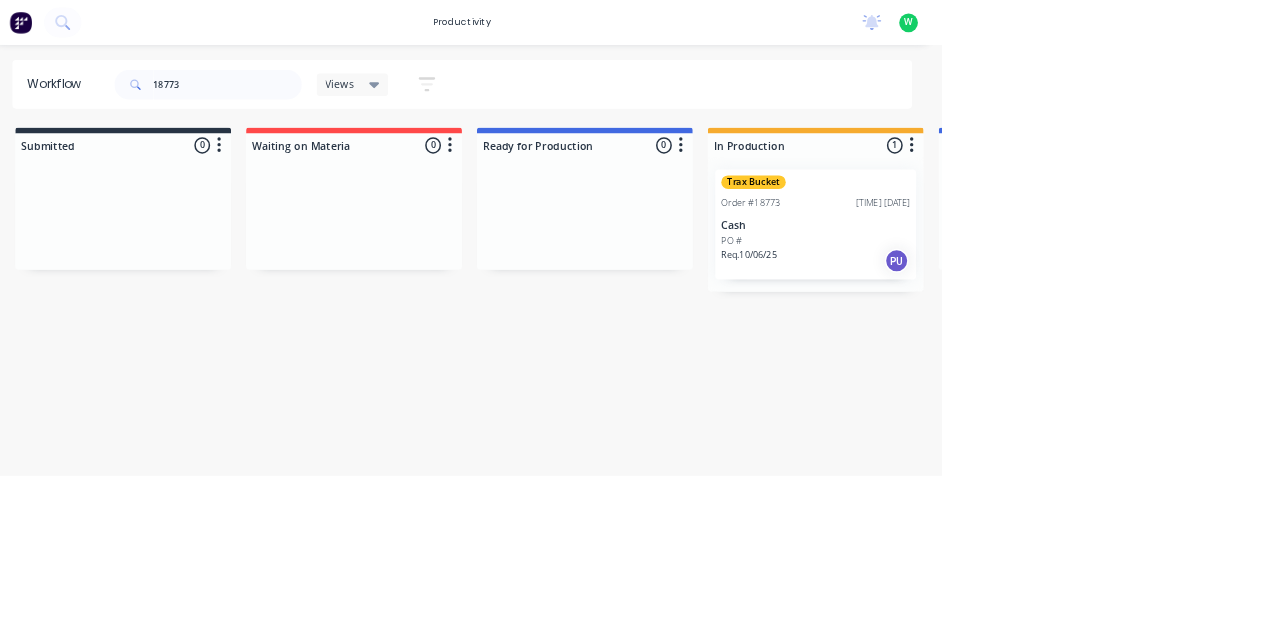 click 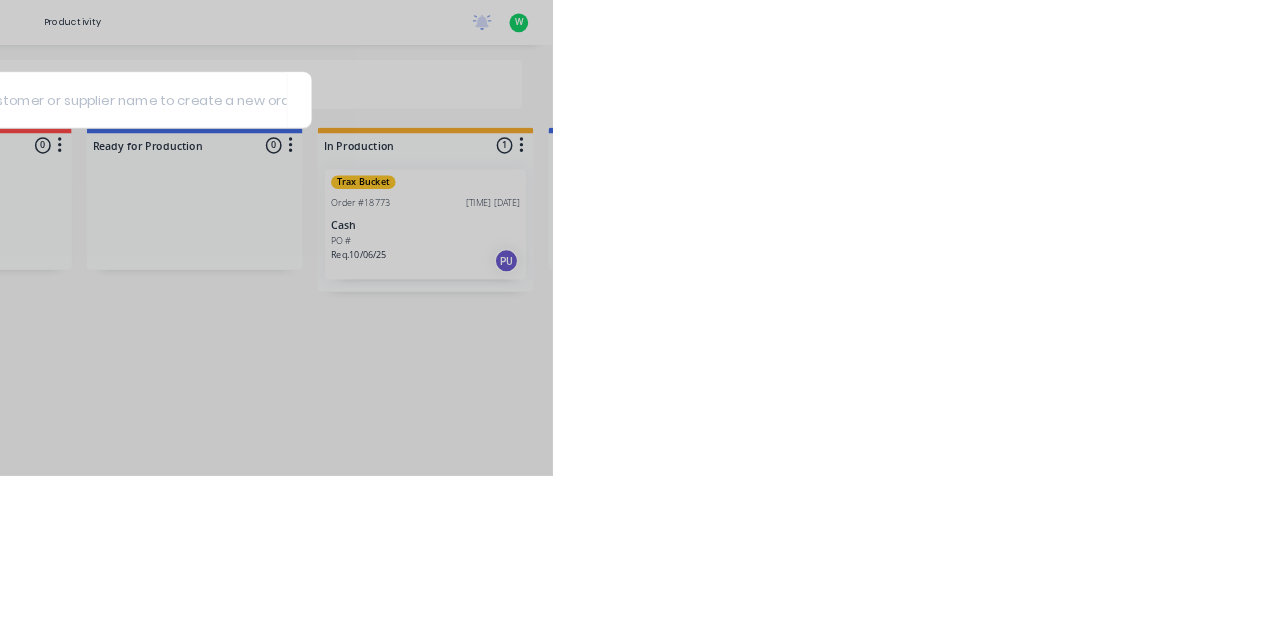 click at bounding box center (640, 317) 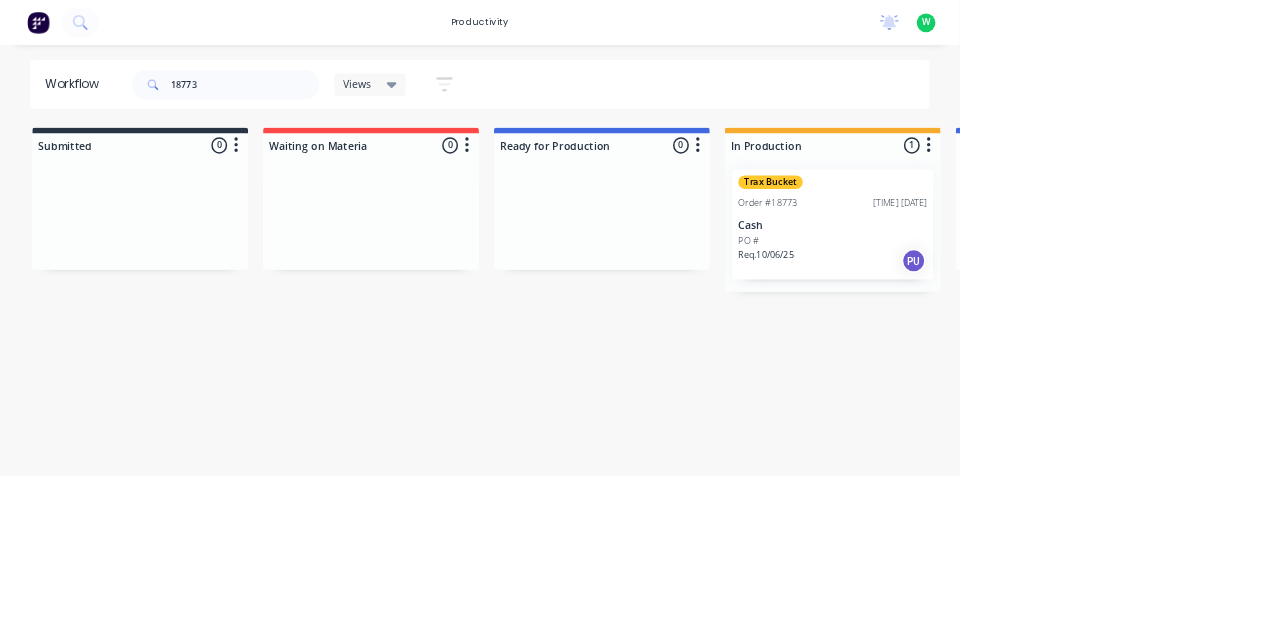 click at bounding box center [51, 30] 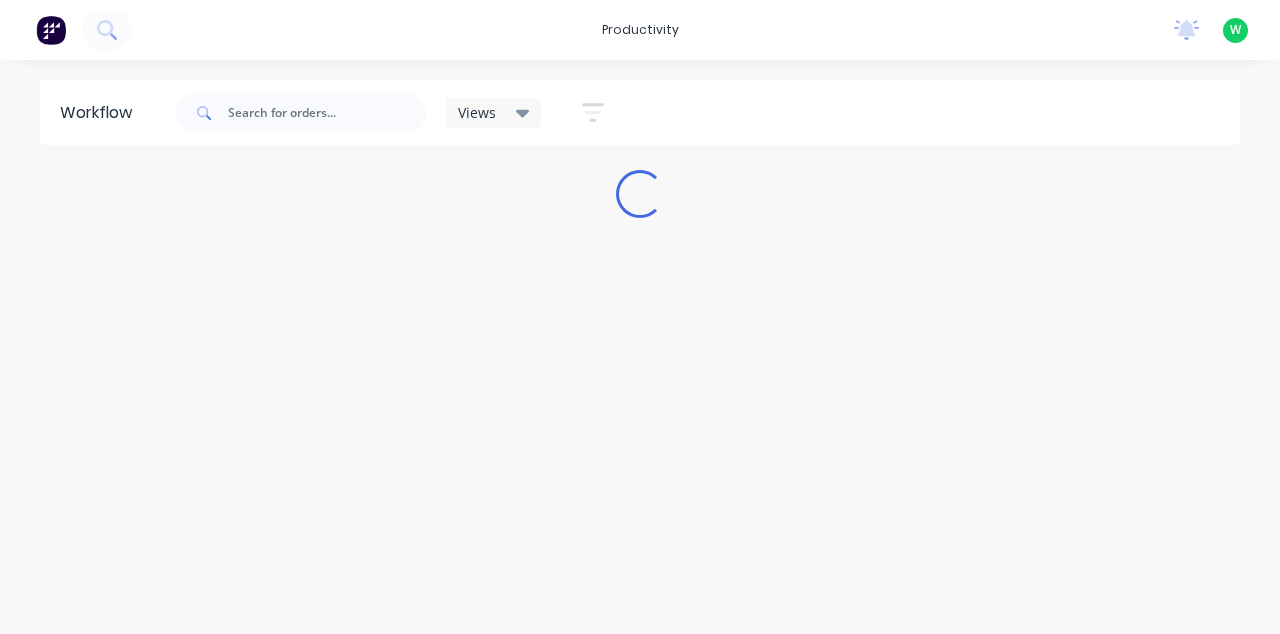 click at bounding box center [51, 30] 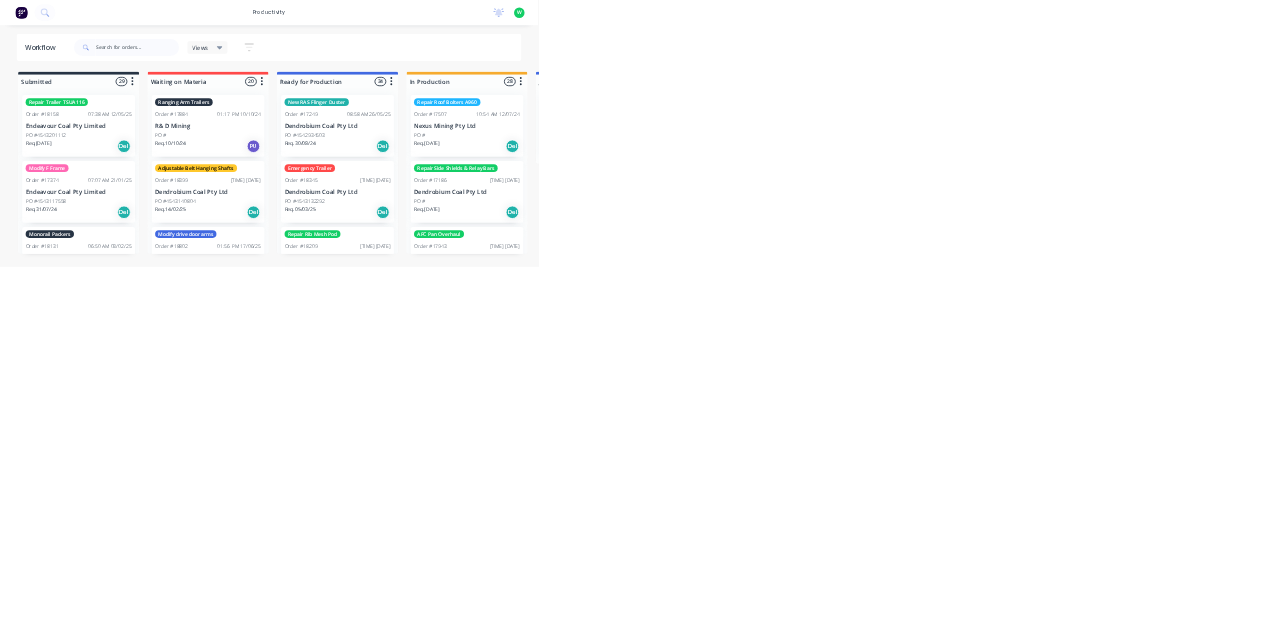 click at bounding box center (107, 30) 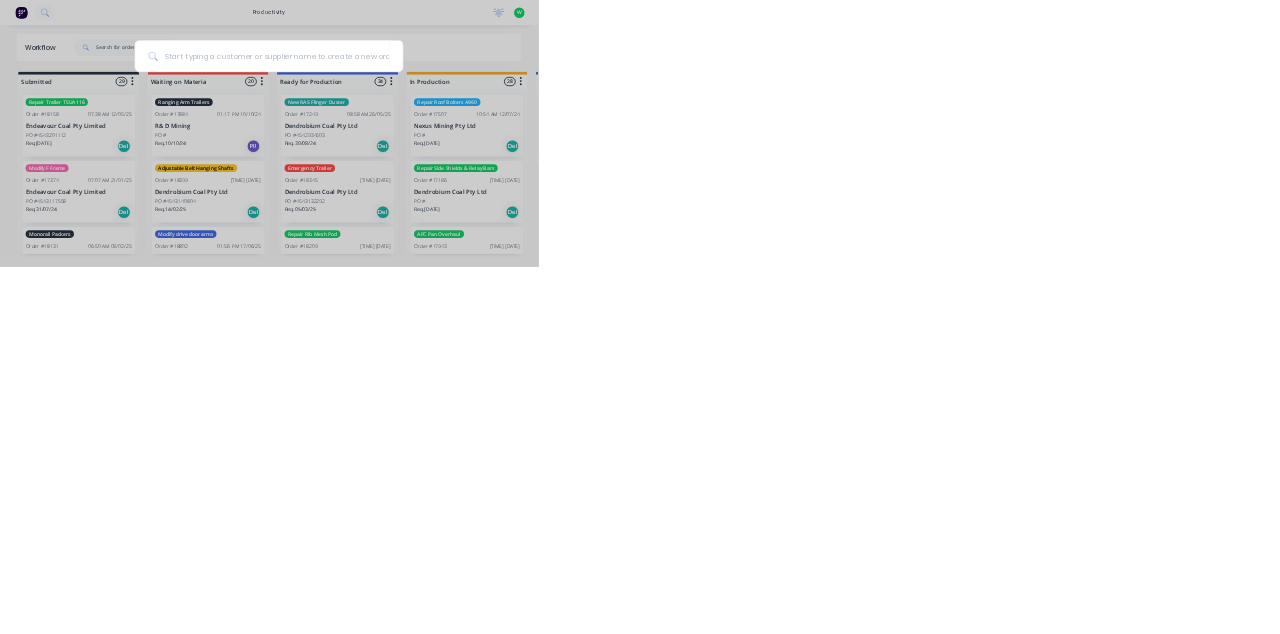 click at bounding box center (640, 317) 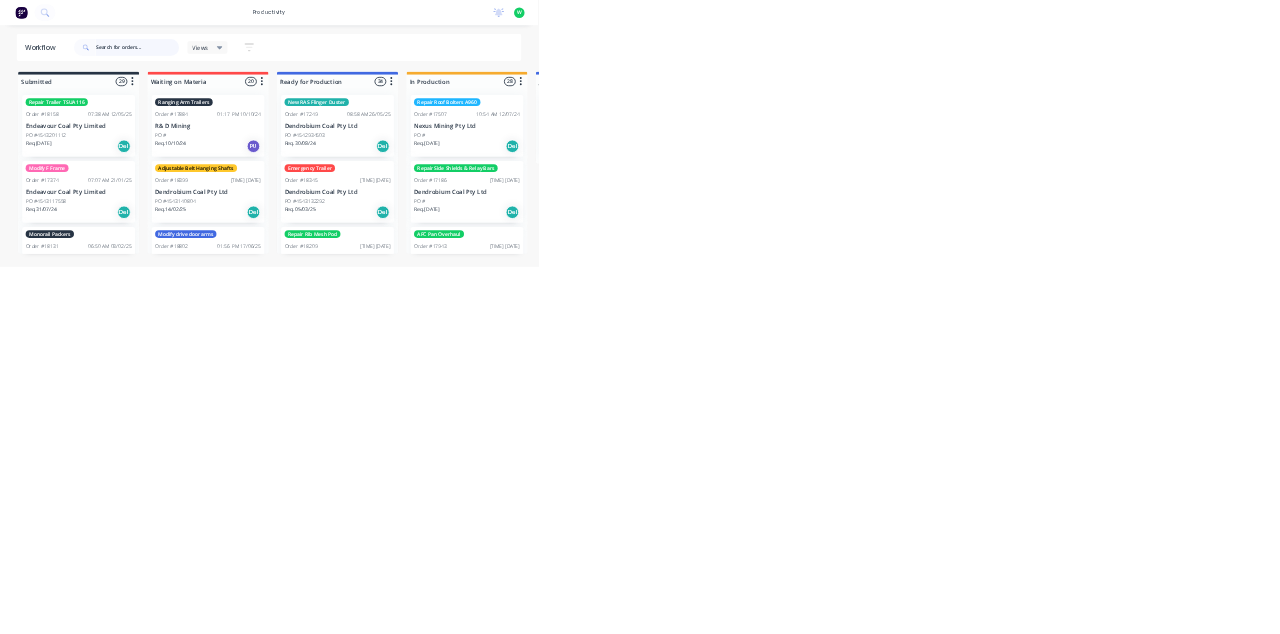 click at bounding box center (327, 113) 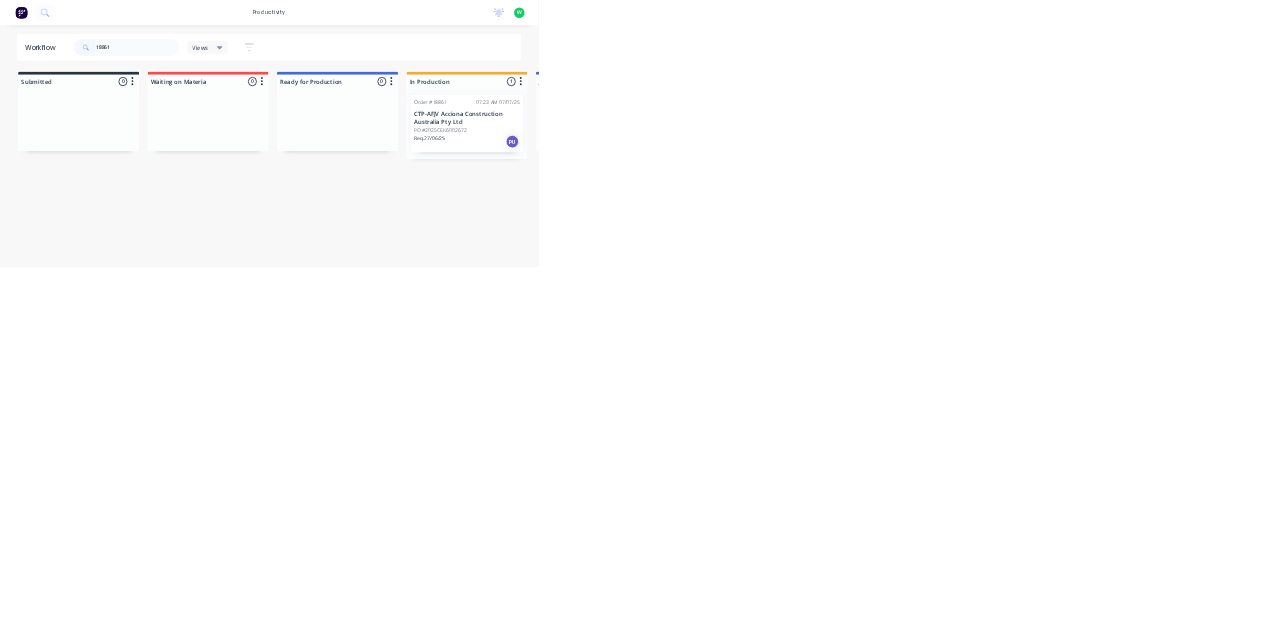 click on "CTP-AFJV Acciona Construction Australia Pty Ltd" at bounding box center [1111, 281] 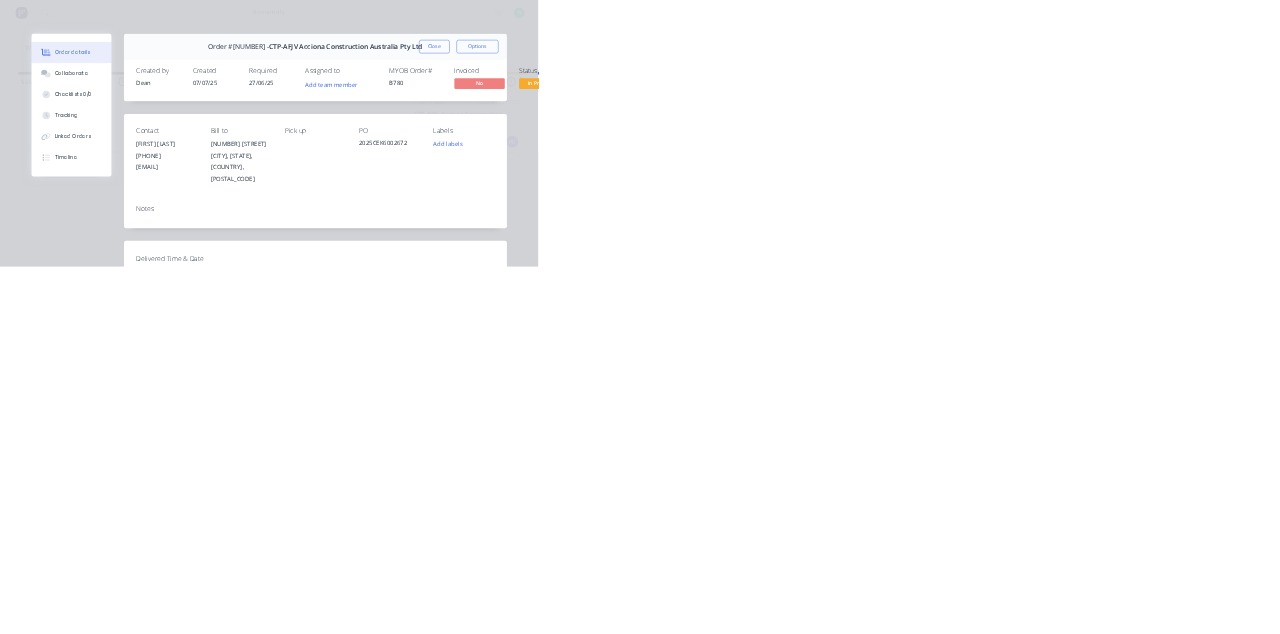 click on "Collaborate" at bounding box center (169, 175) 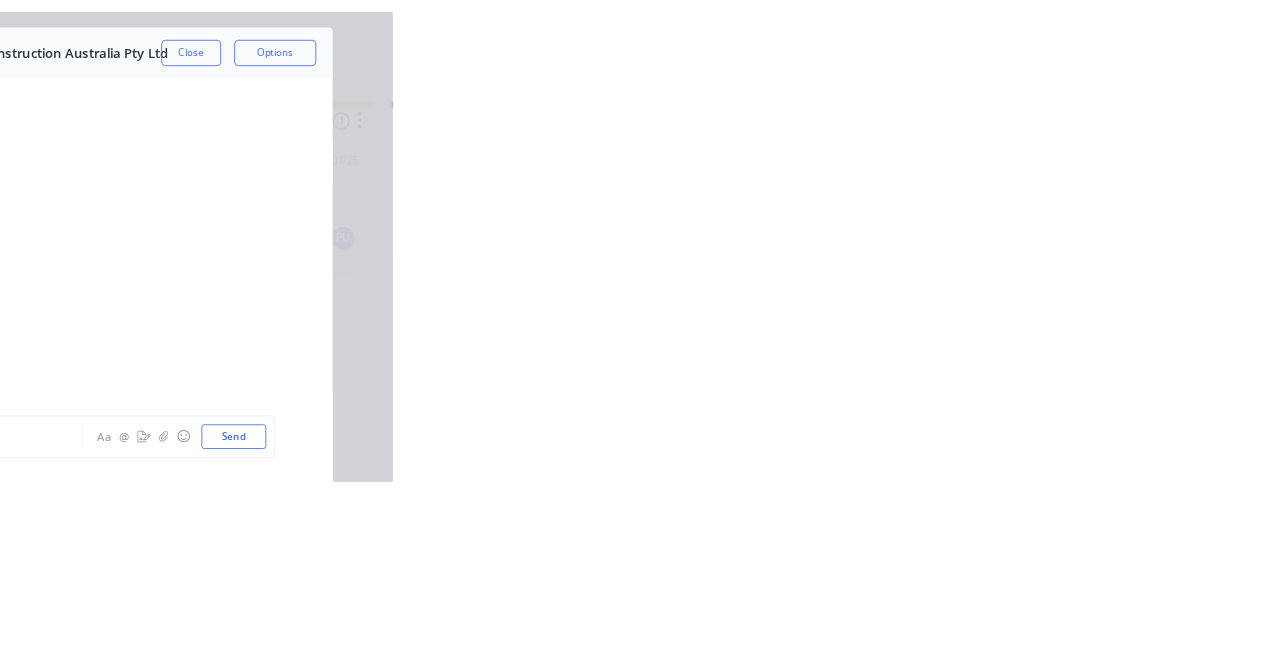 scroll, scrollTop: 274, scrollLeft: 0, axis: vertical 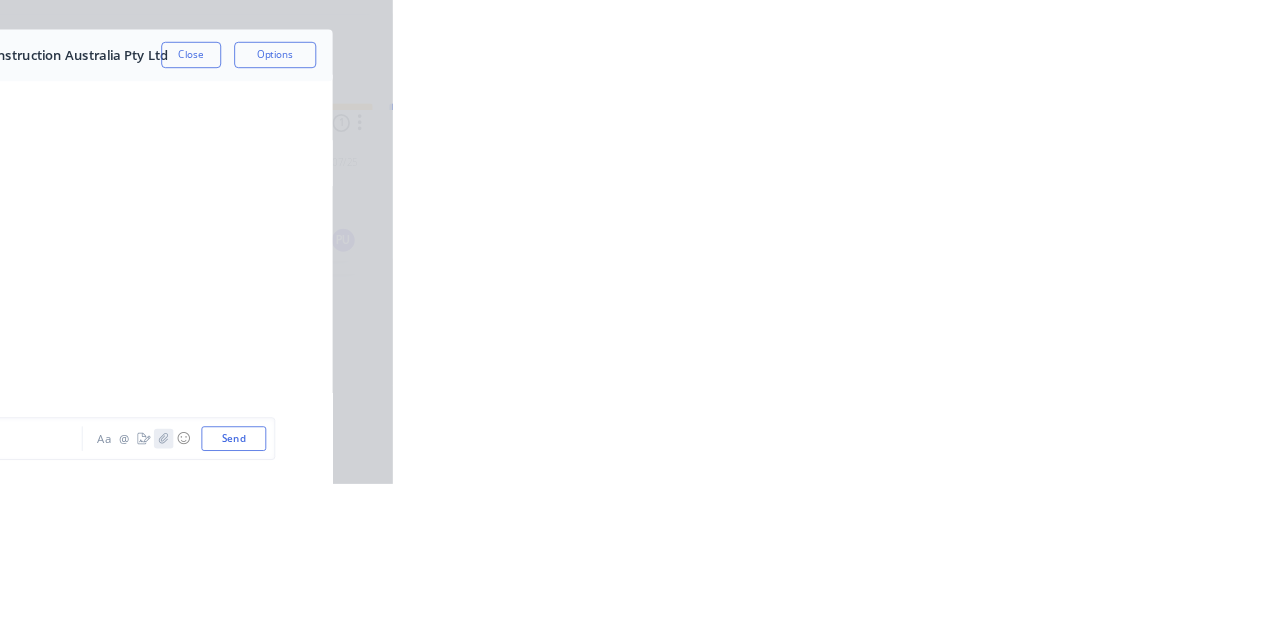 click 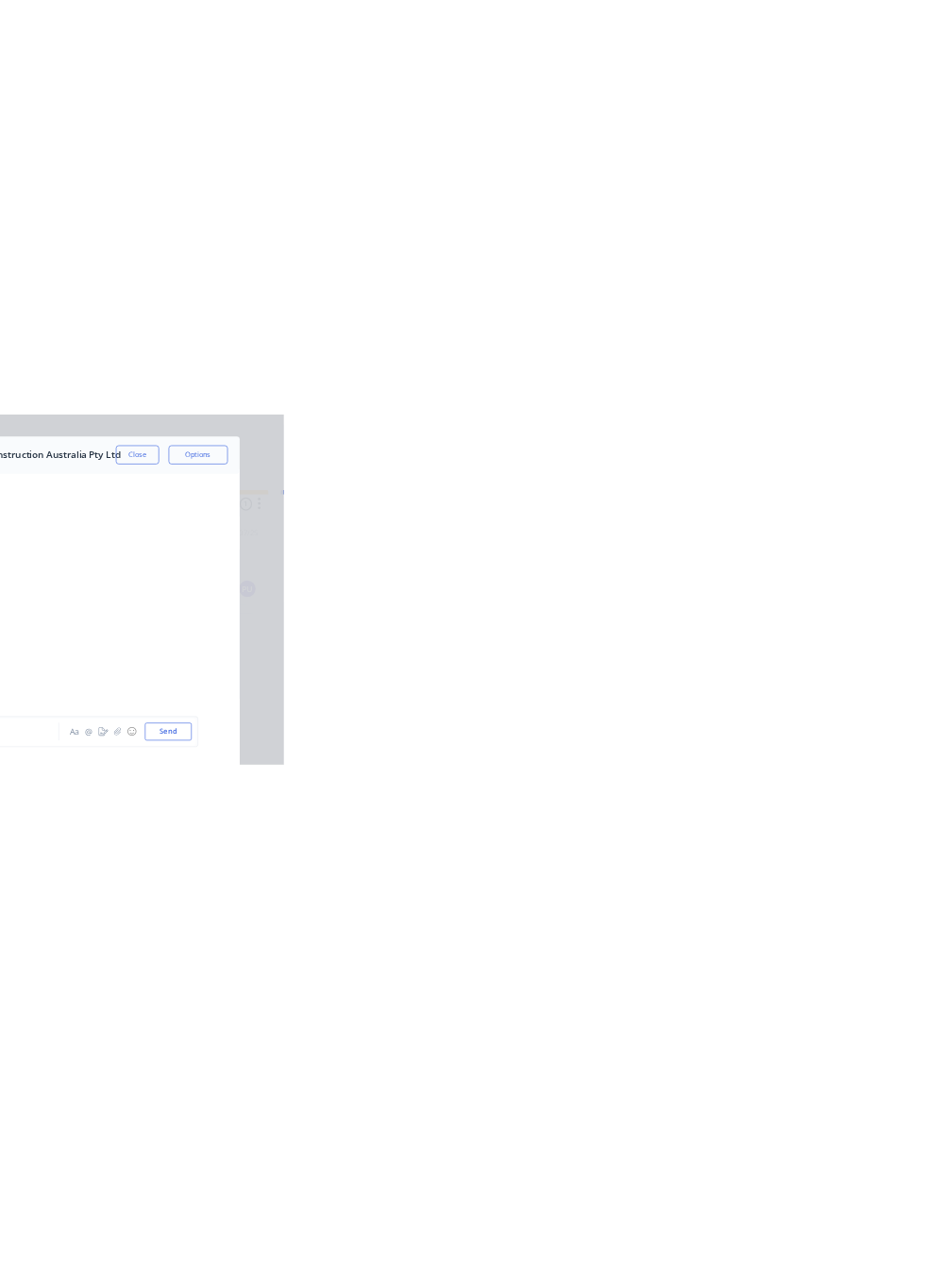 scroll, scrollTop: 236, scrollLeft: 0, axis: vertical 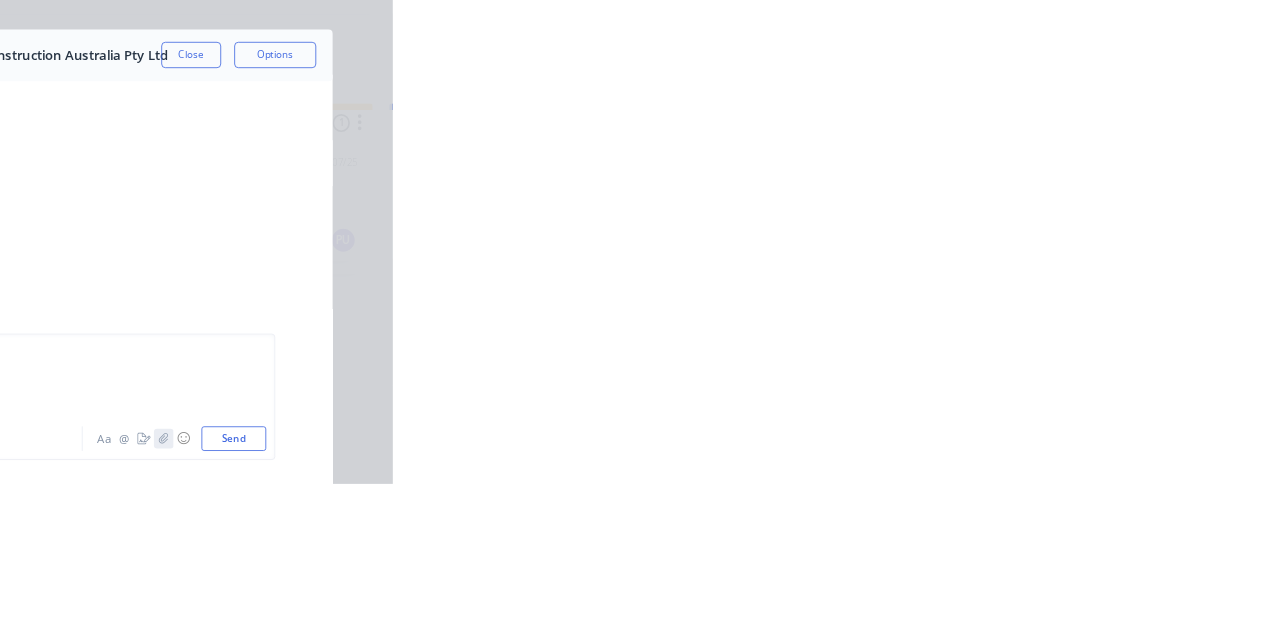 click 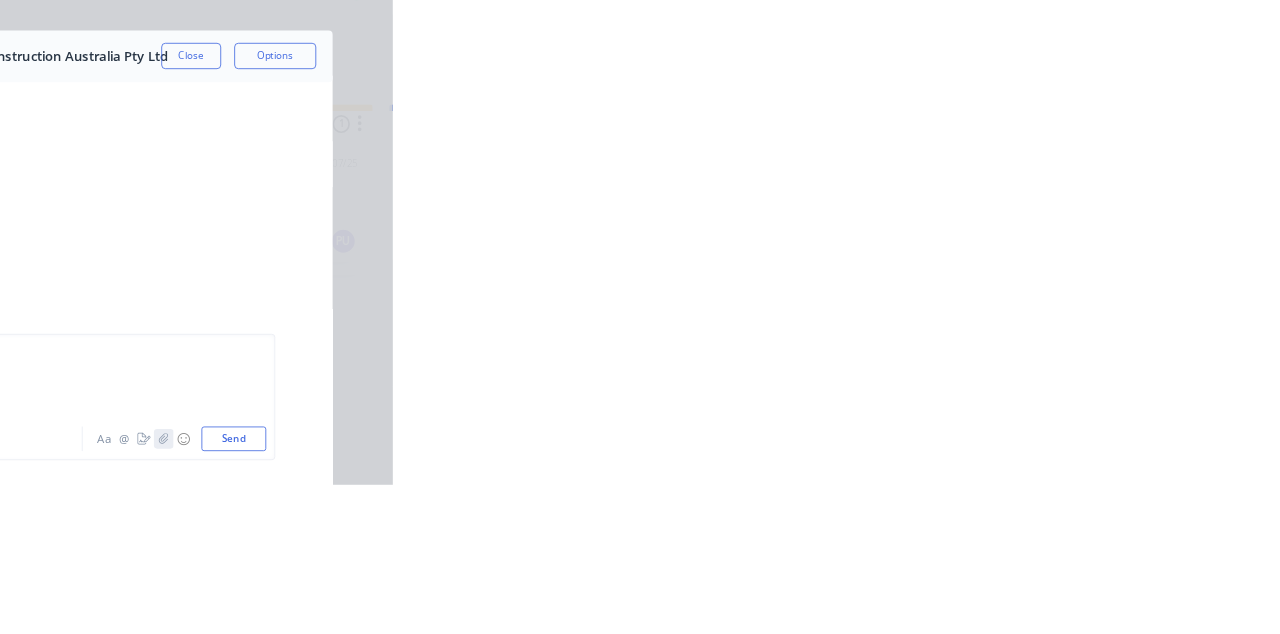 click 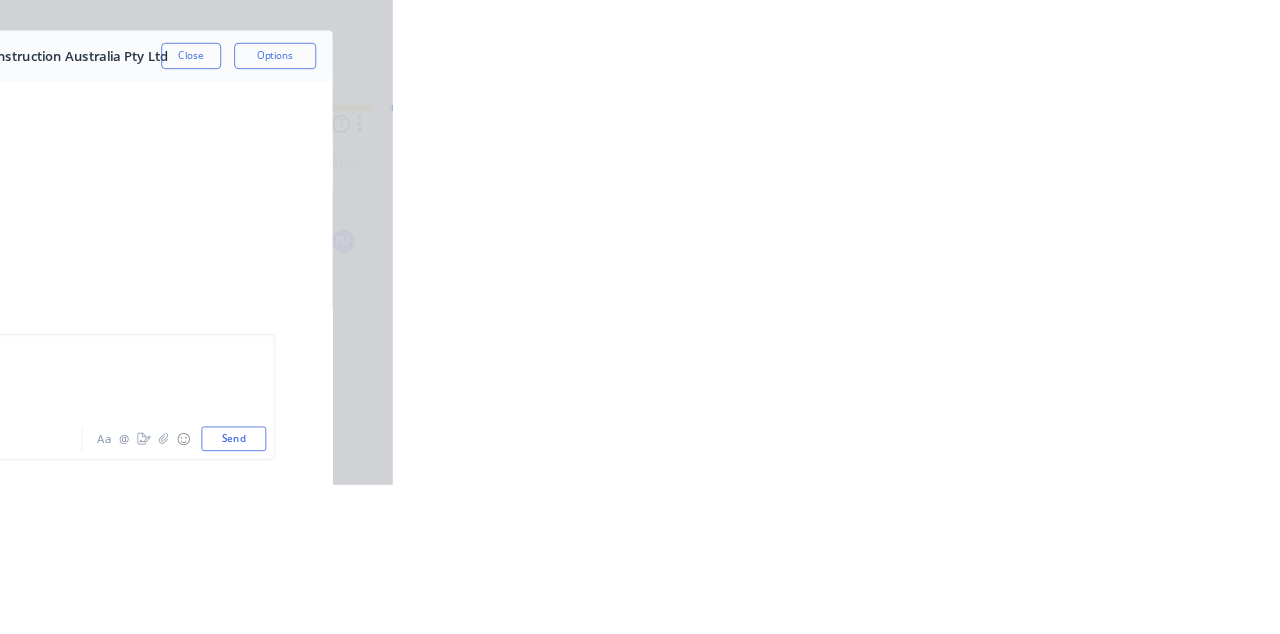 click on "Send" at bounding box center [1085, 578] 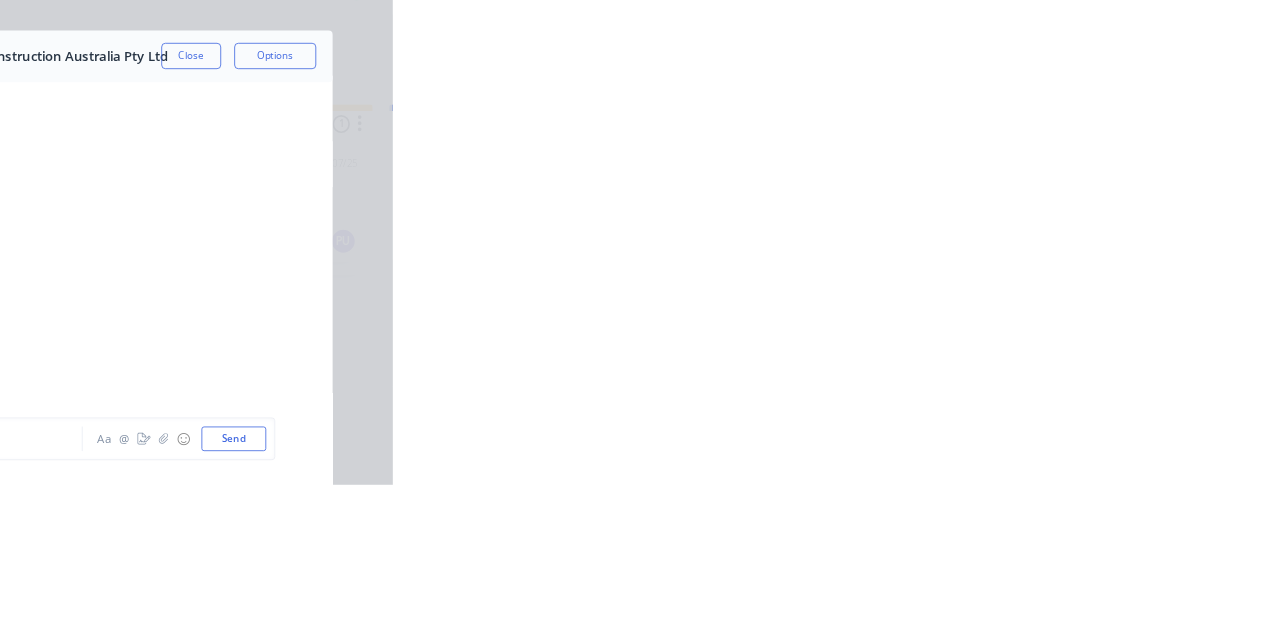 scroll, scrollTop: 568, scrollLeft: 0, axis: vertical 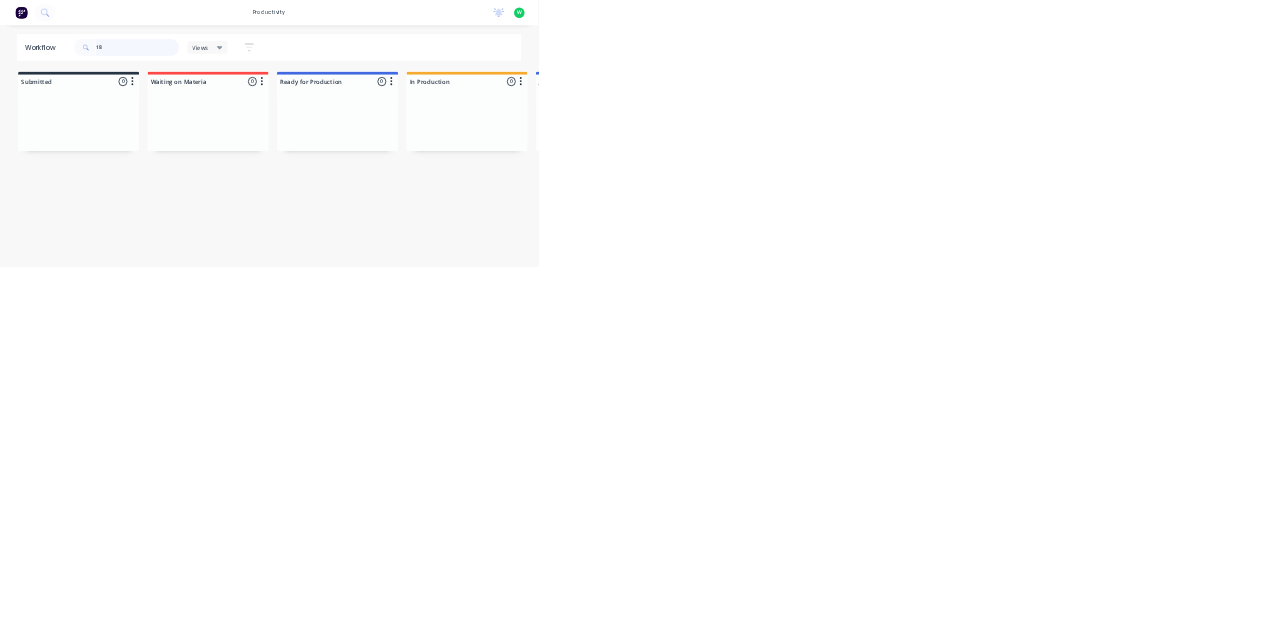 type on "1" 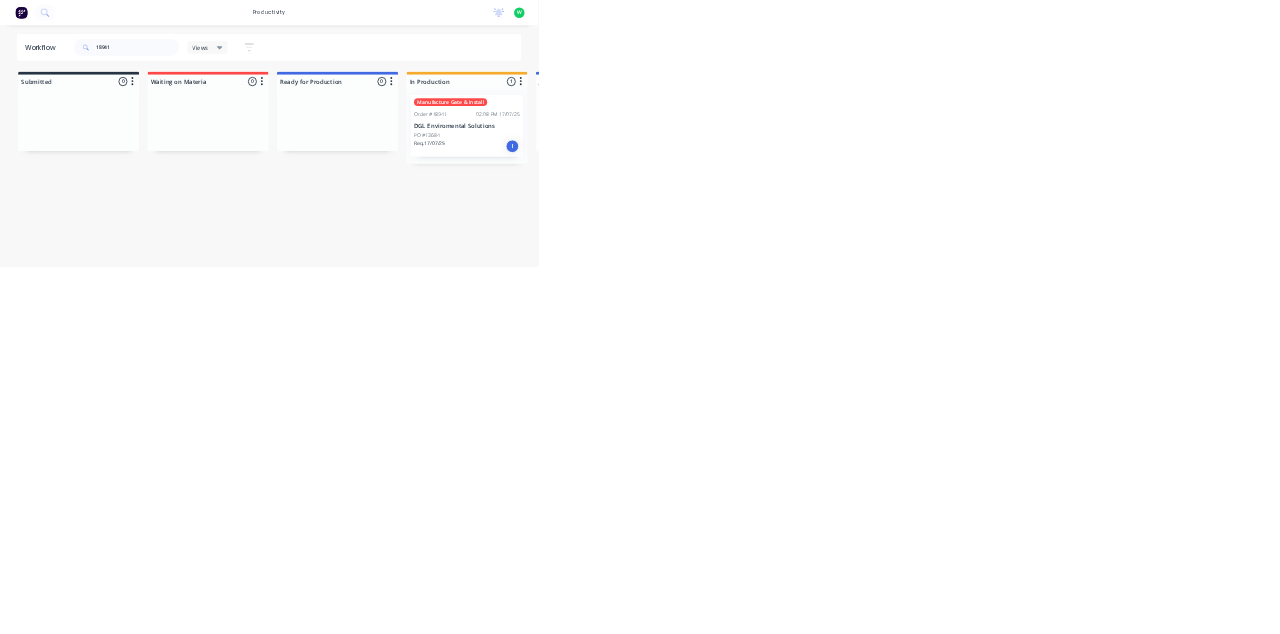click on "Manufacture Gate & Install Order #18941 02:08 PM 17/07/25 DGL Enviromental Solutions PO #13684 Req. 17/07/25 I" at bounding box center [1111, 299] 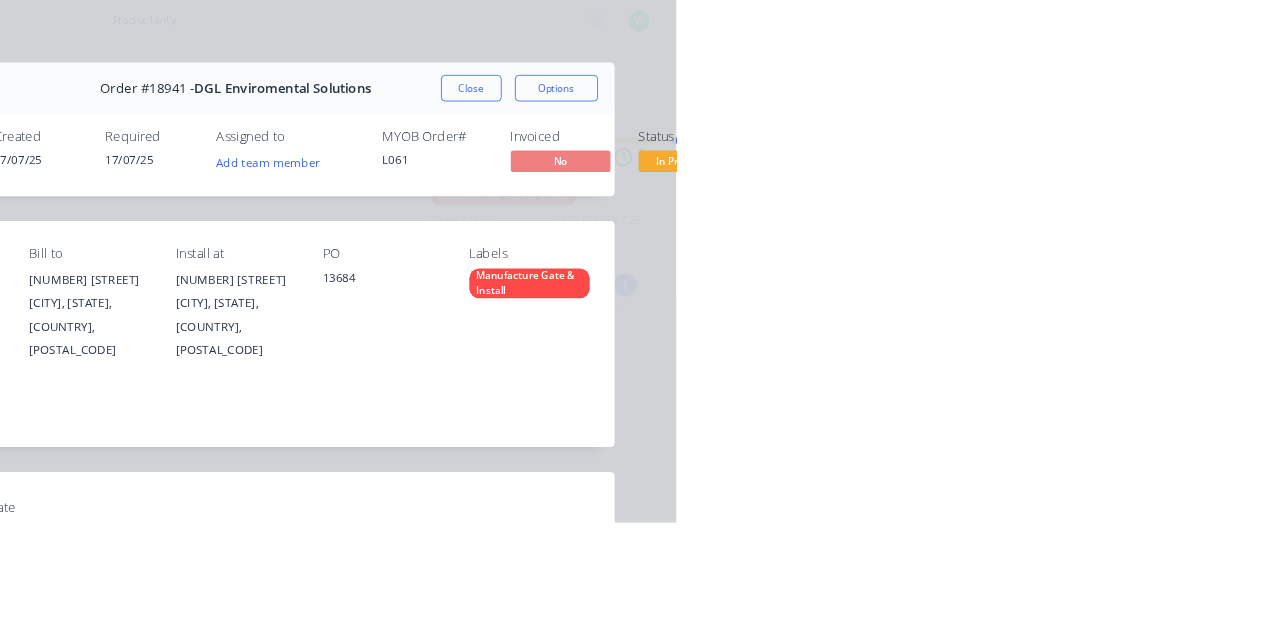 click on "Collaborate" at bounding box center (169, 175) 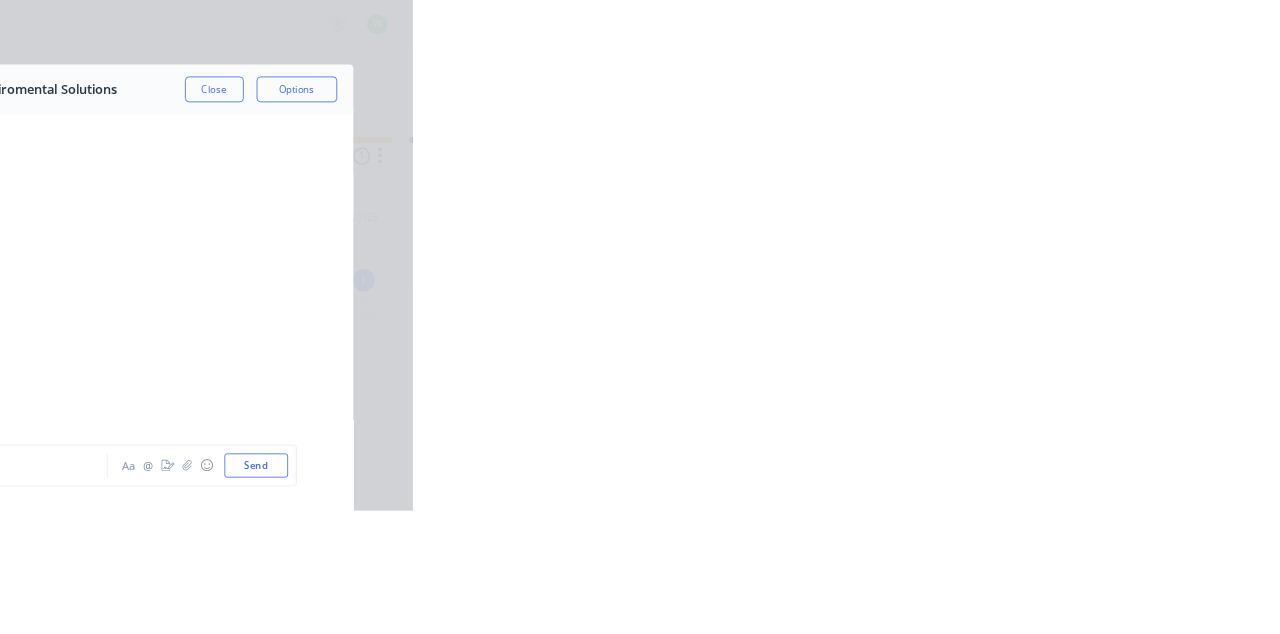 click on "Close" at bounding box center [1033, 111] 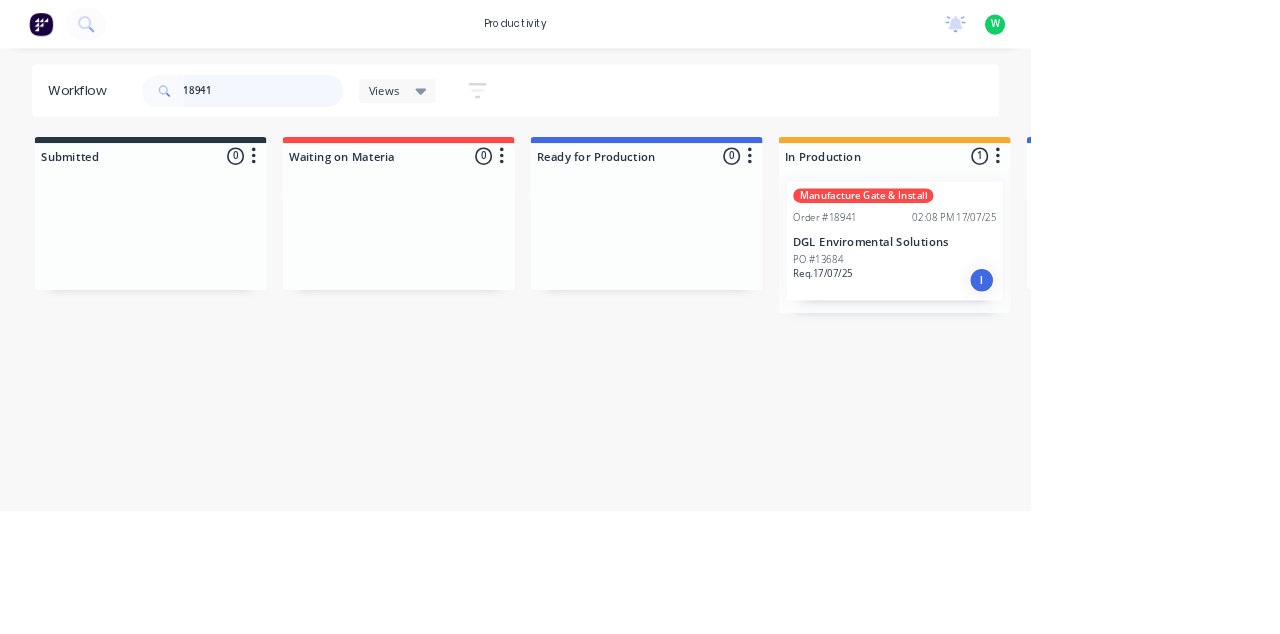 click on "18941" at bounding box center [327, 113] 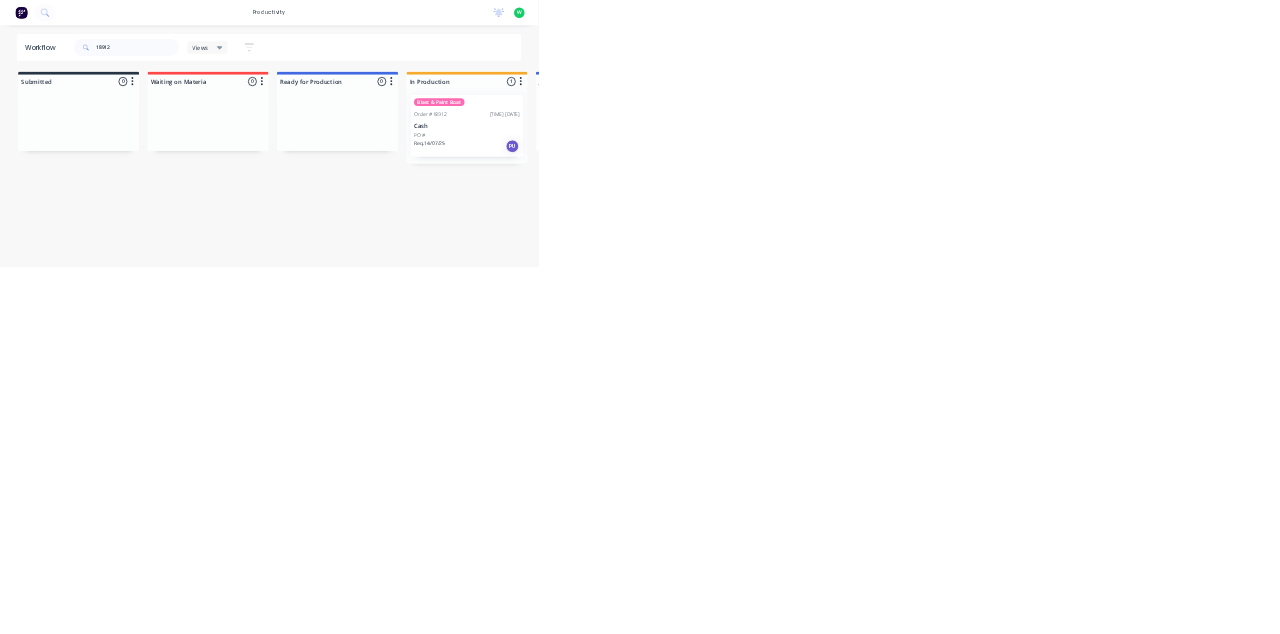 click on "Cash" at bounding box center [1111, 300] 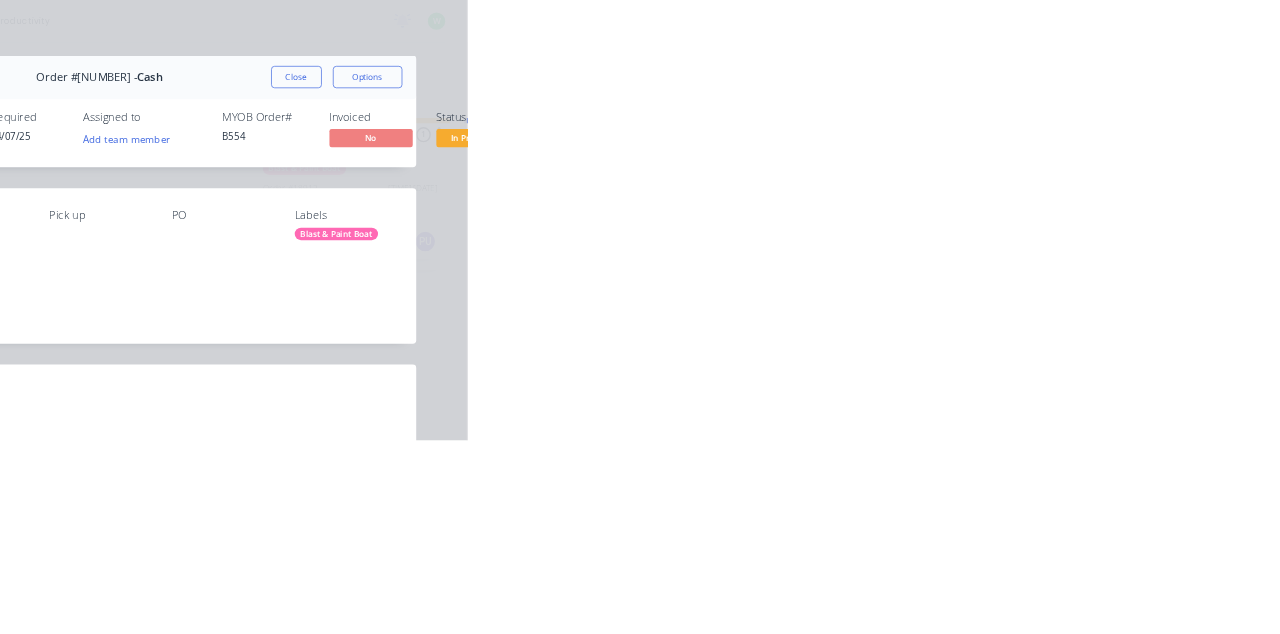 click on "Collaborate" at bounding box center [169, 175] 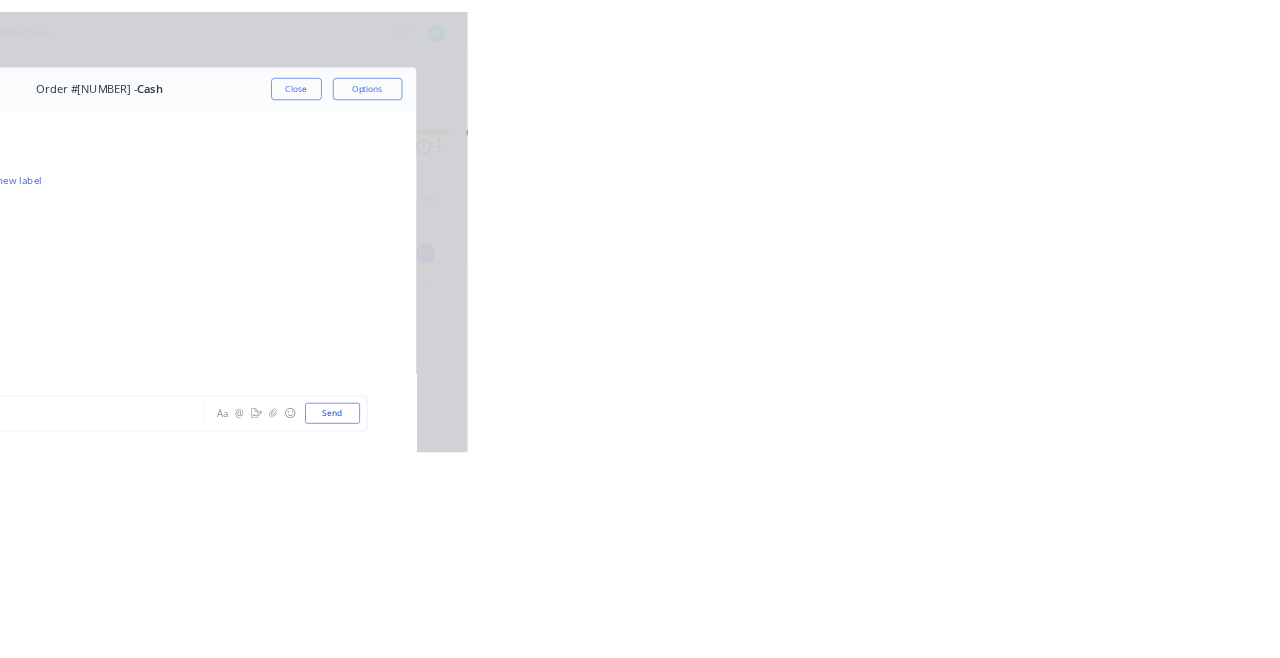 scroll, scrollTop: 274, scrollLeft: 0, axis: vertical 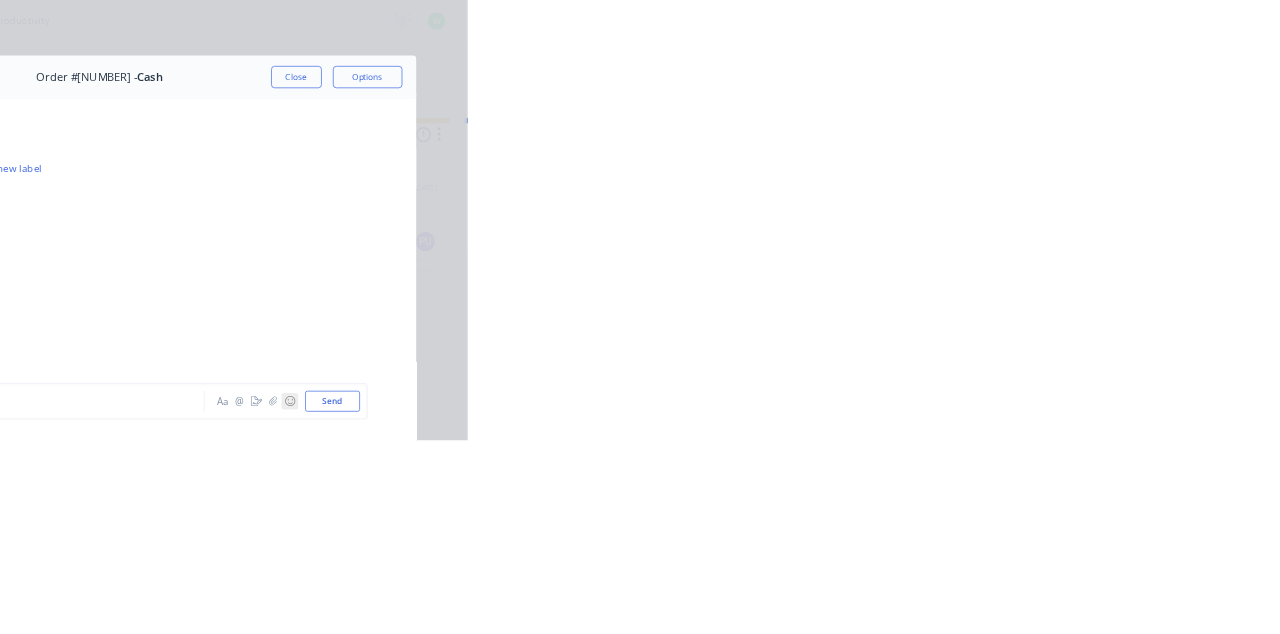 click on "☺" at bounding box center (1024, 578) 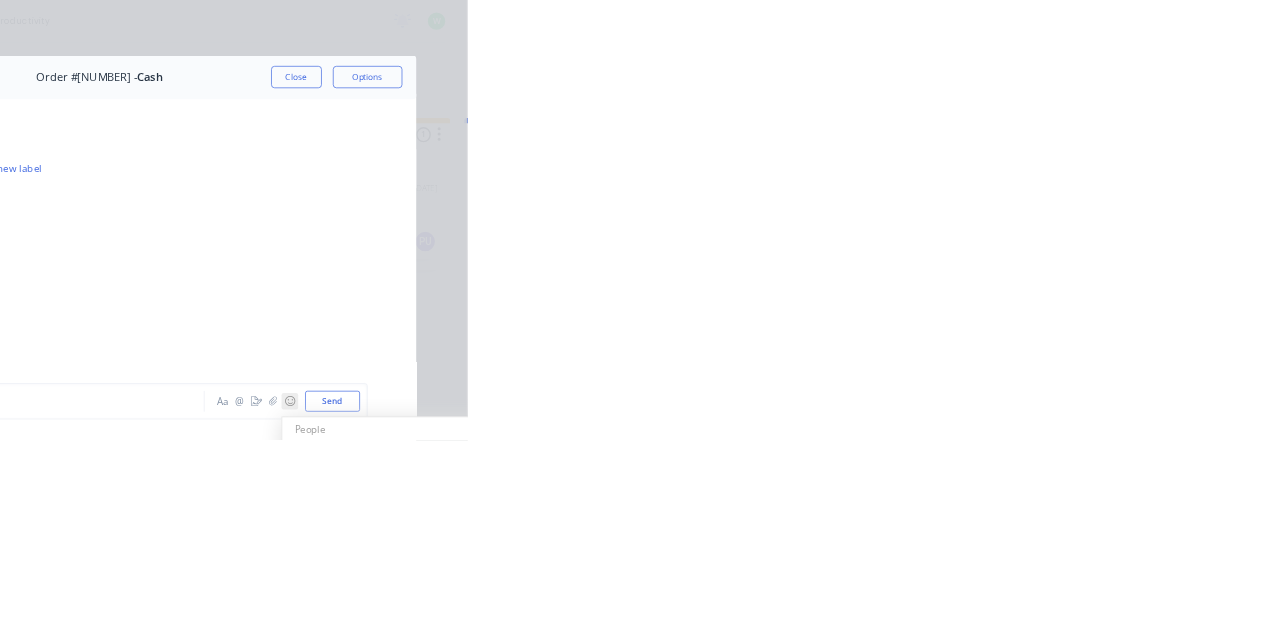 click on "☺" at bounding box center [1024, 578] 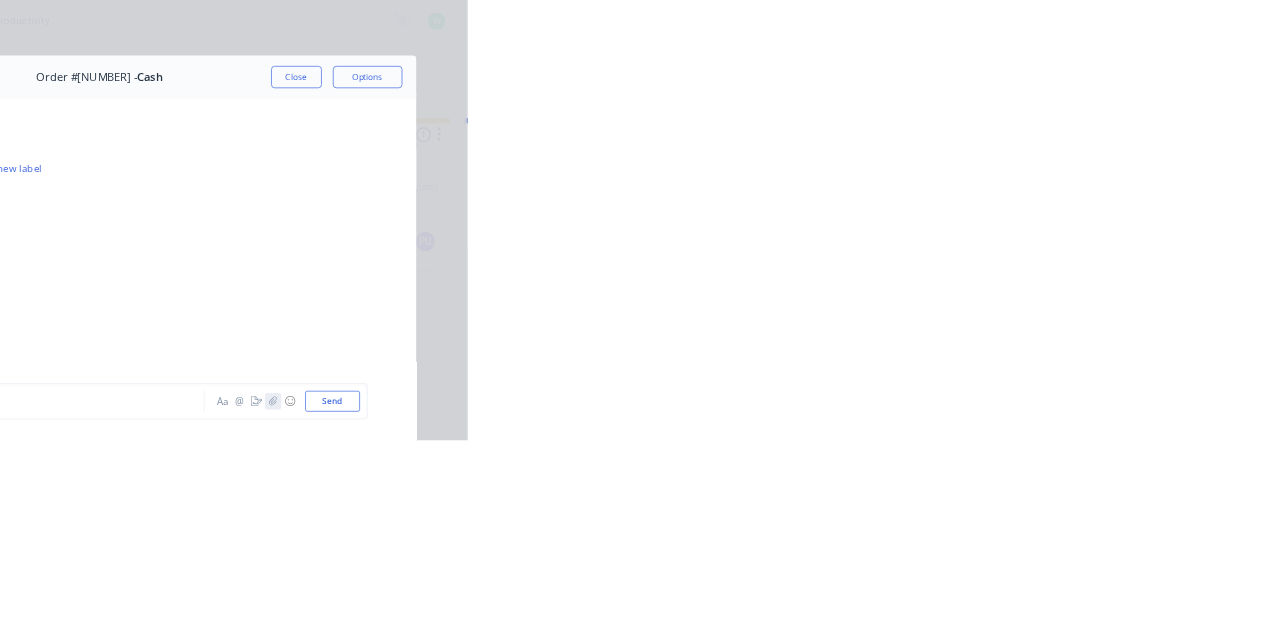 click 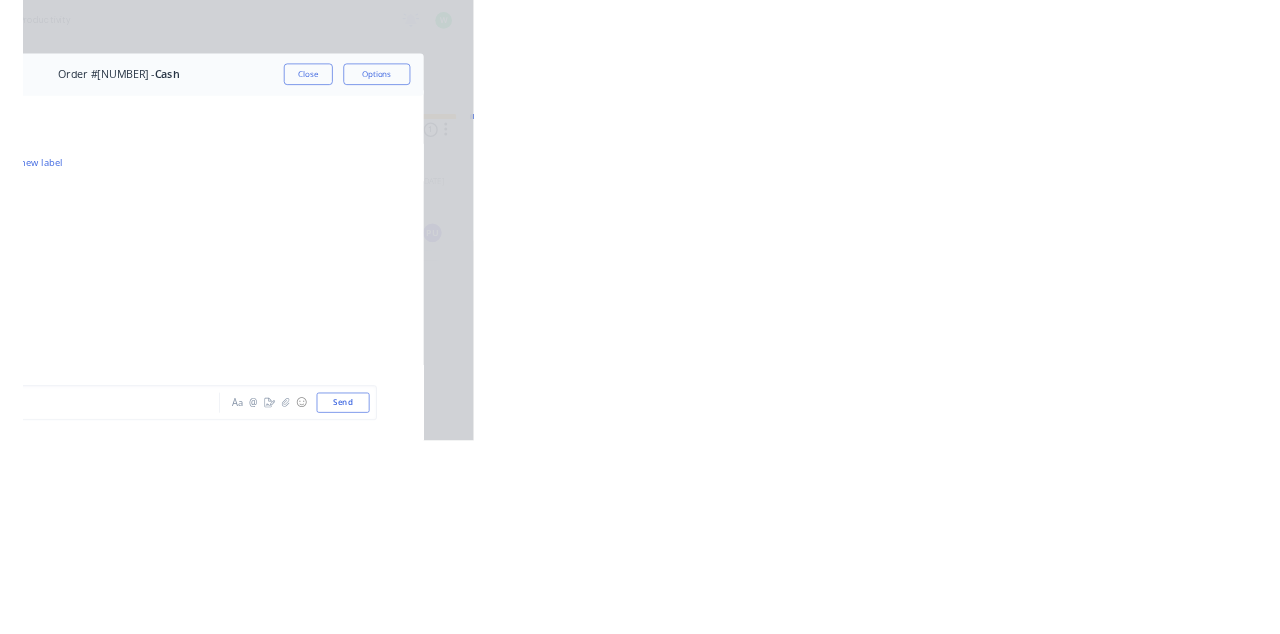 scroll, scrollTop: 250, scrollLeft: 0, axis: vertical 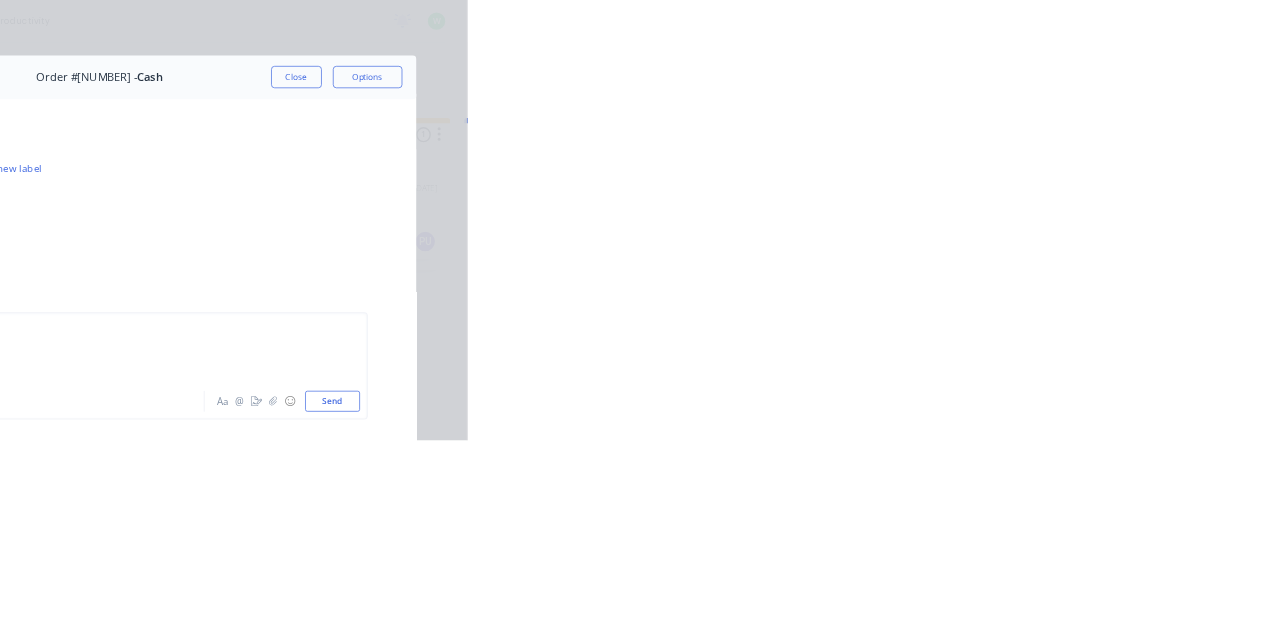 click on "Send" at bounding box center [1085, 578] 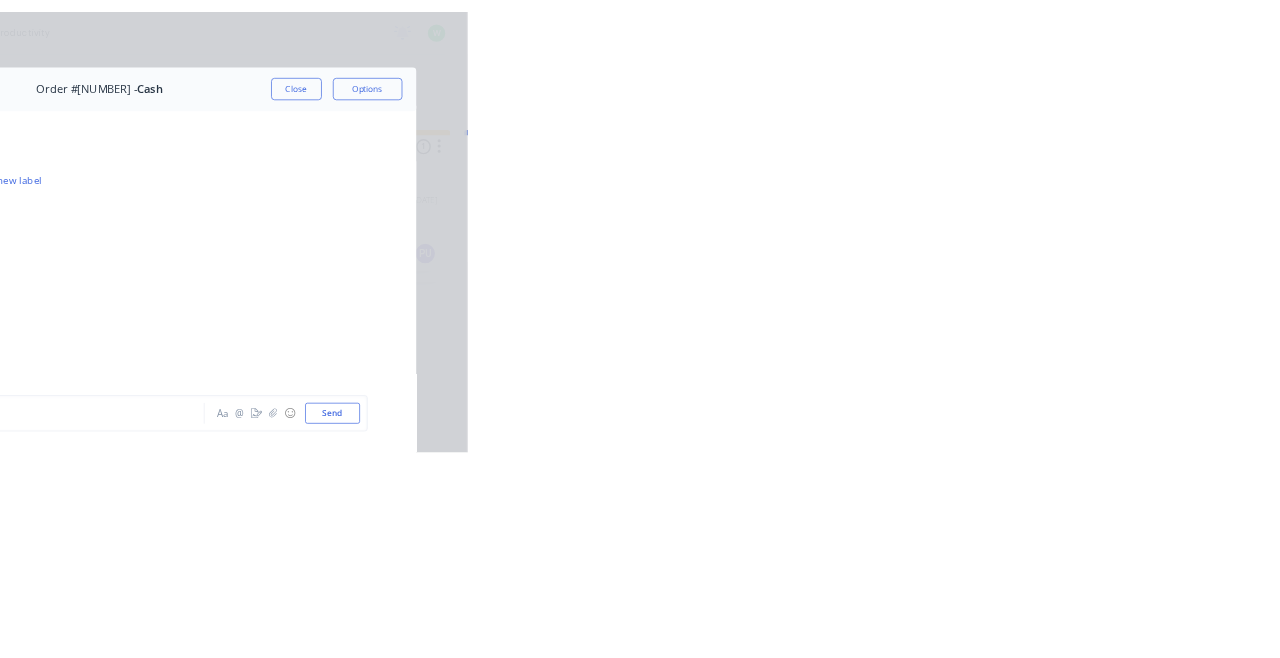scroll, scrollTop: 484, scrollLeft: 0, axis: vertical 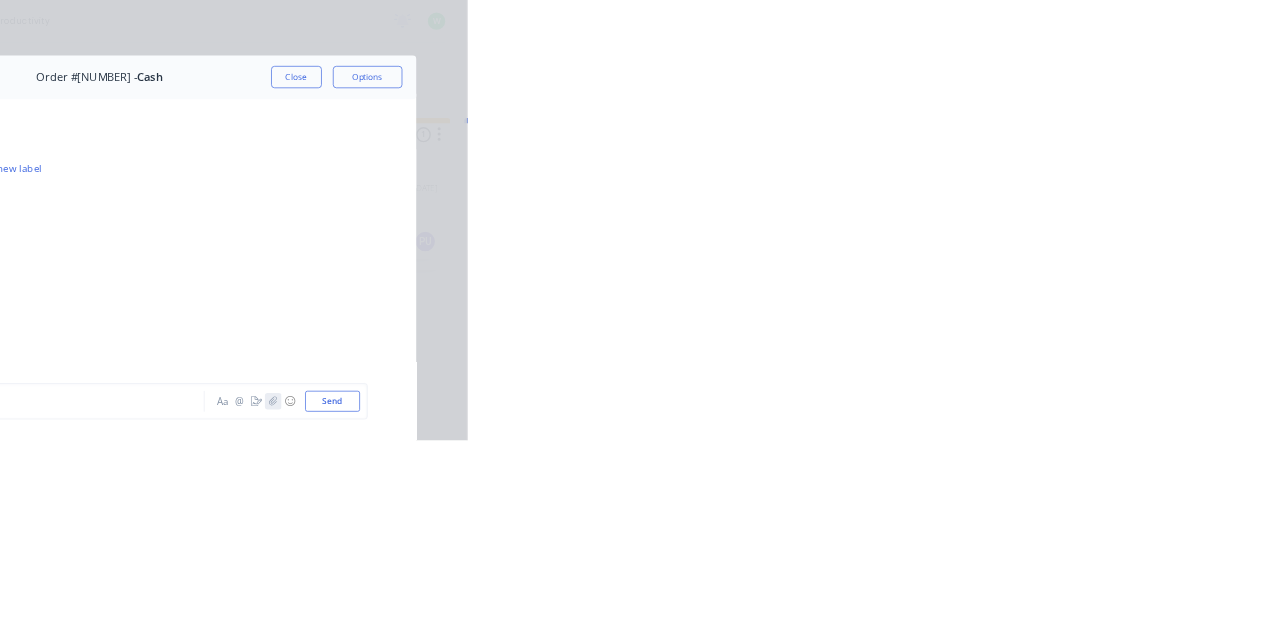 click 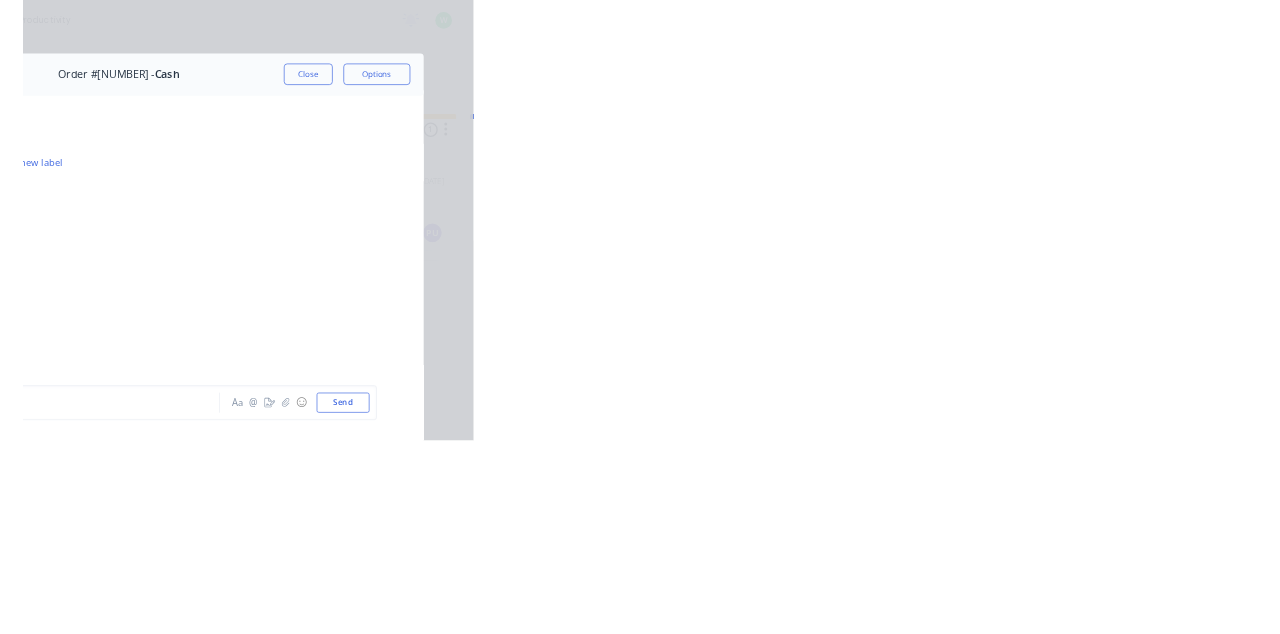 scroll, scrollTop: 460, scrollLeft: 0, axis: vertical 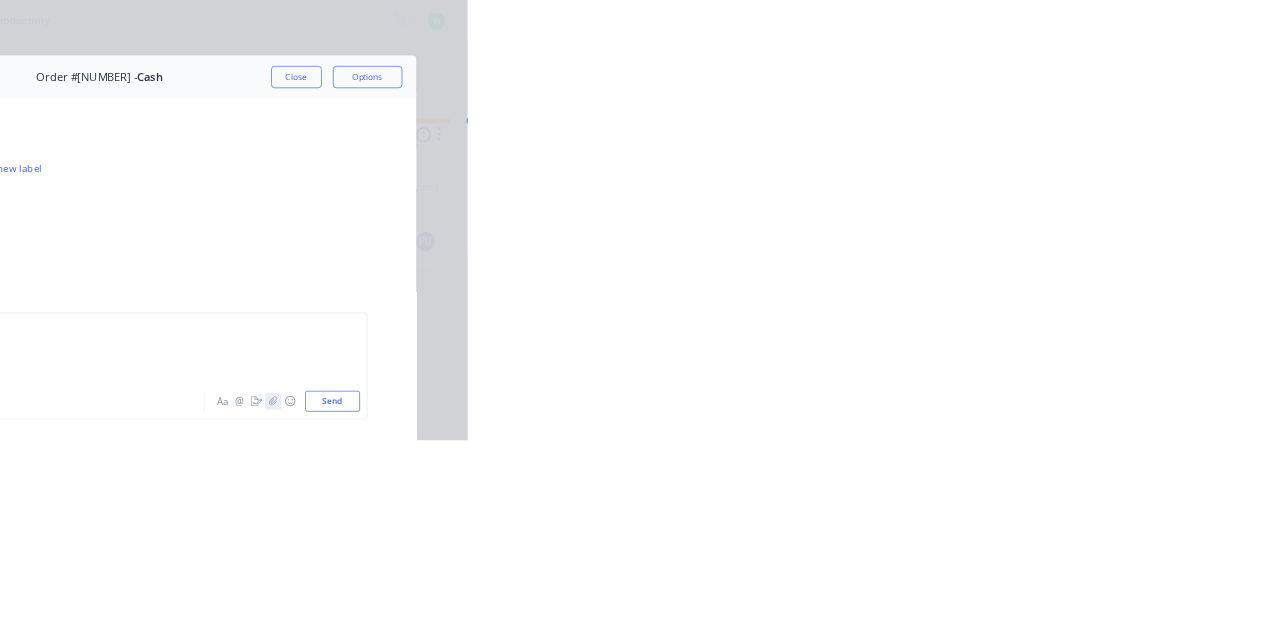 click 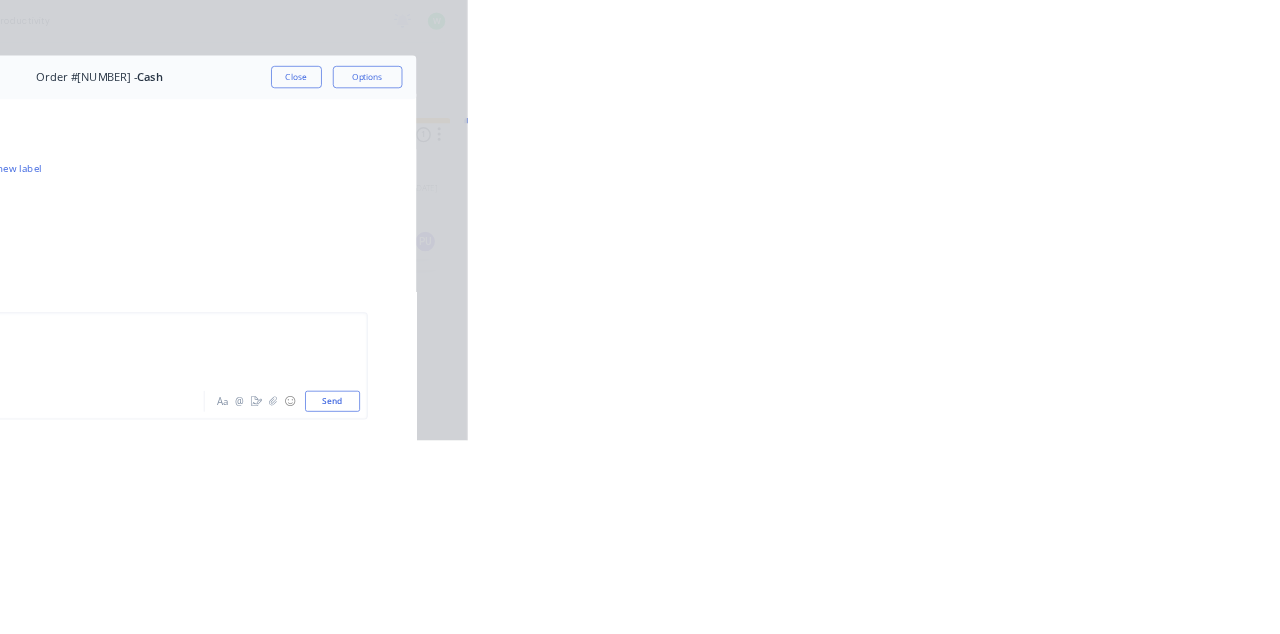 click on "Send" at bounding box center (1085, 578) 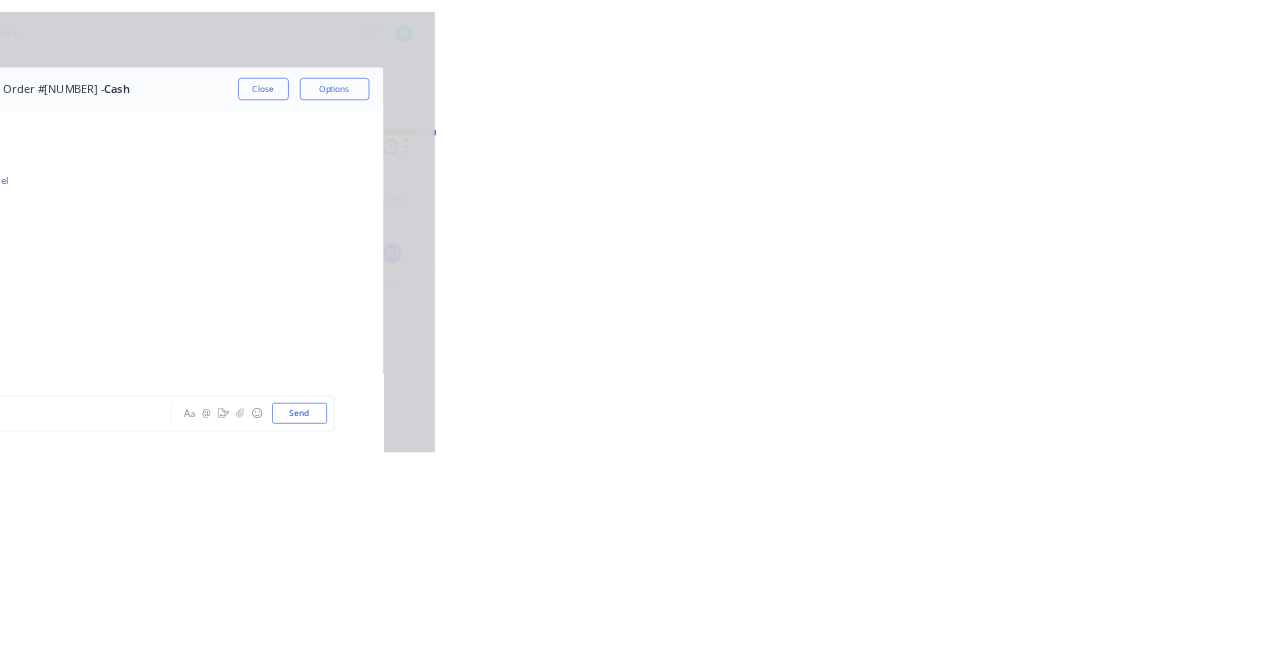 scroll, scrollTop: 694, scrollLeft: 0, axis: vertical 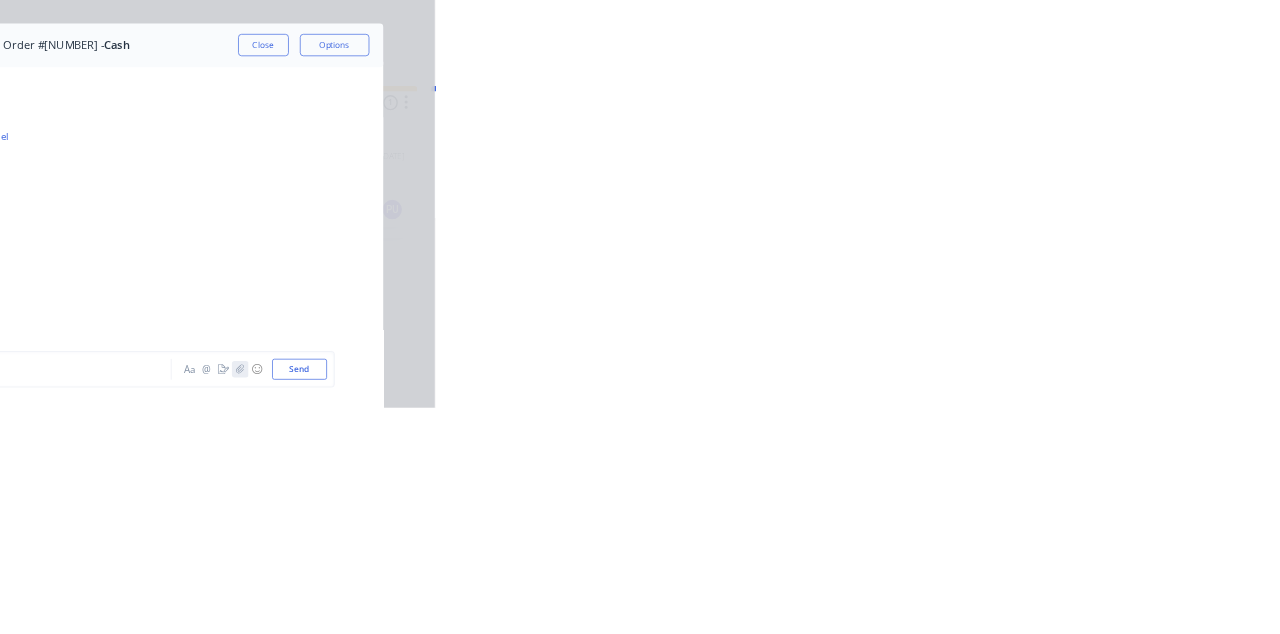 click 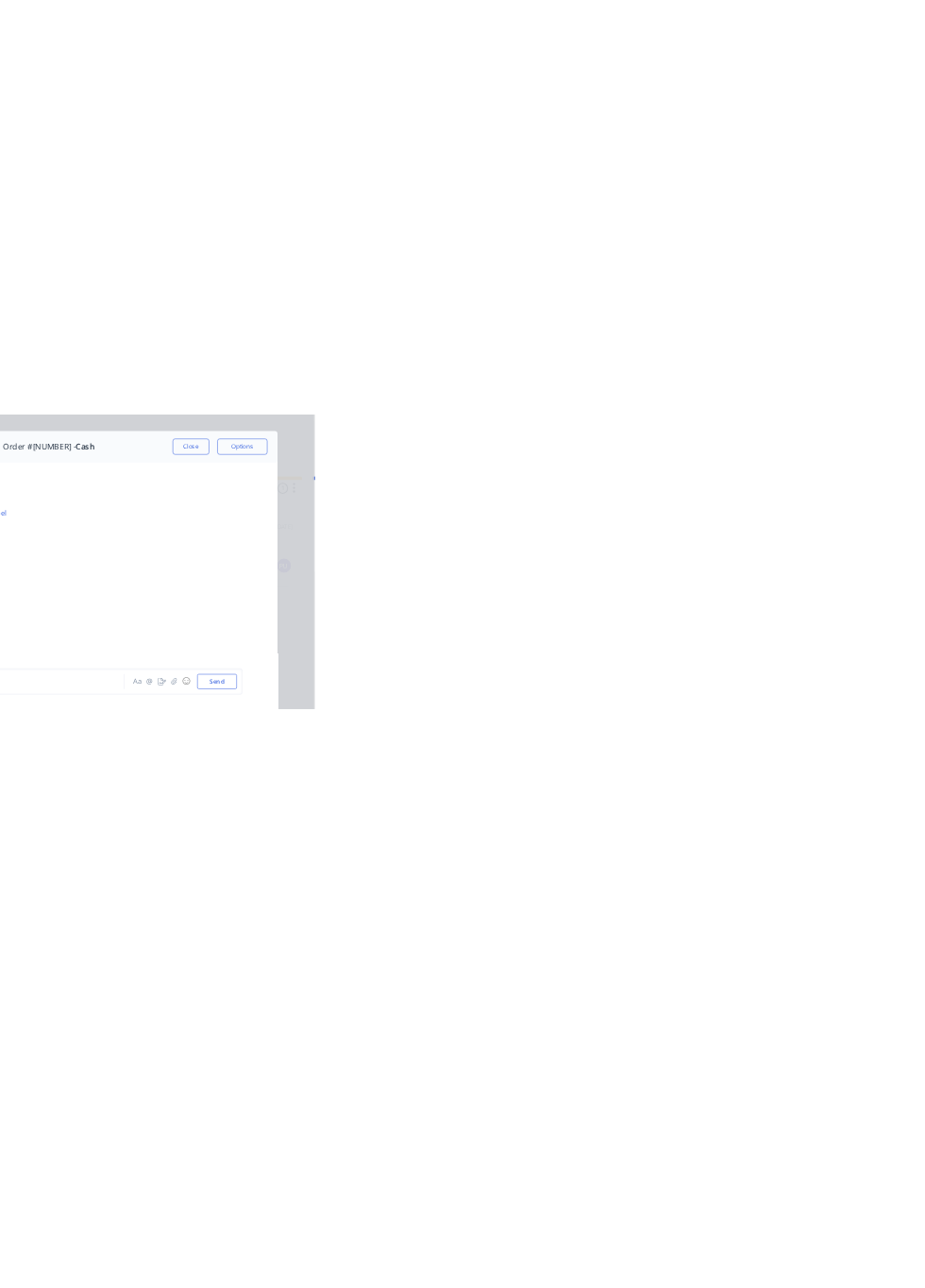 scroll, scrollTop: 633, scrollLeft: 0, axis: vertical 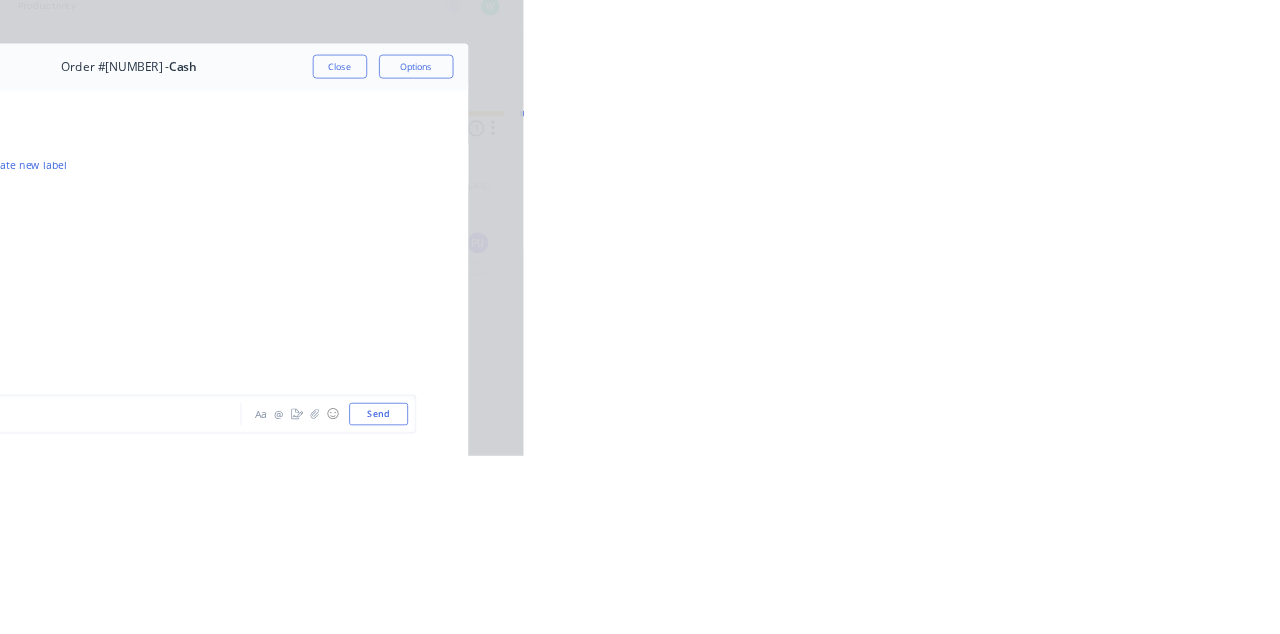 click on "Close" at bounding box center [1033, 111] 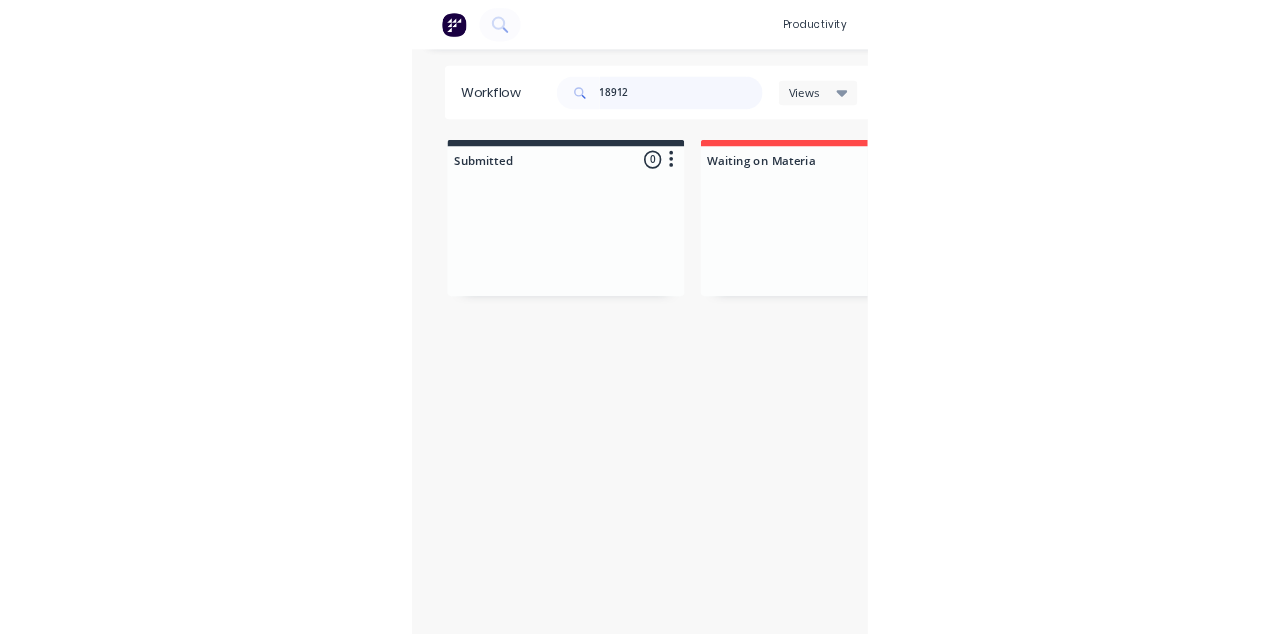 scroll, scrollTop: 0, scrollLeft: 0, axis: both 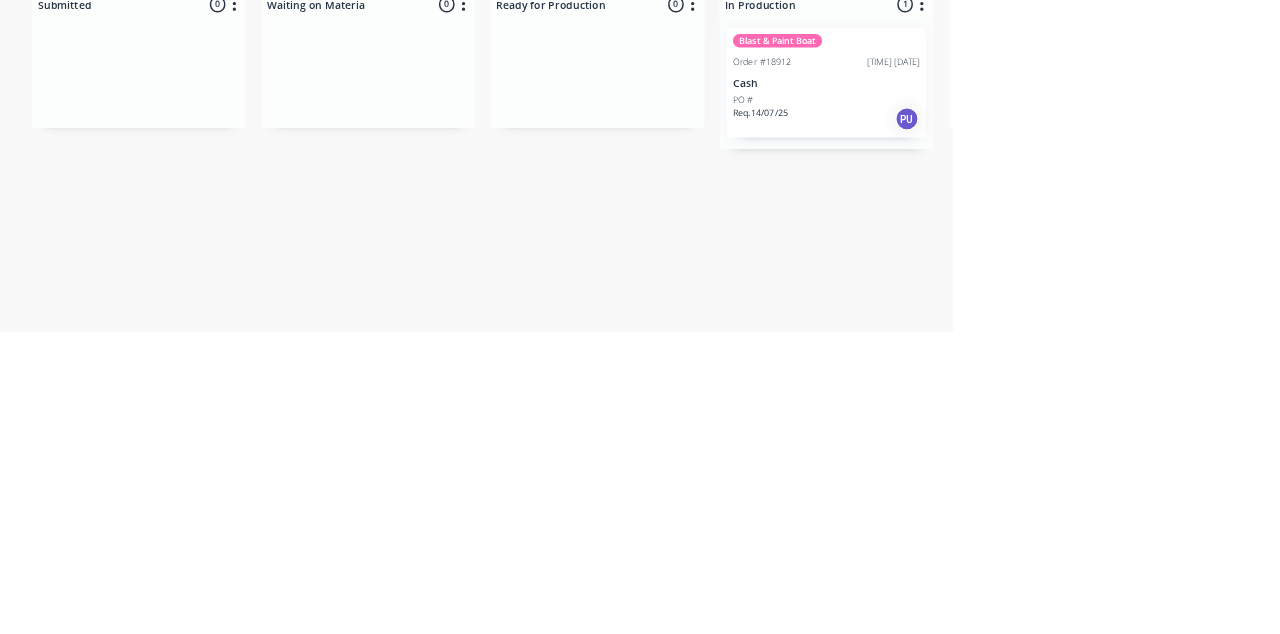 click at bounding box center (187, 285) 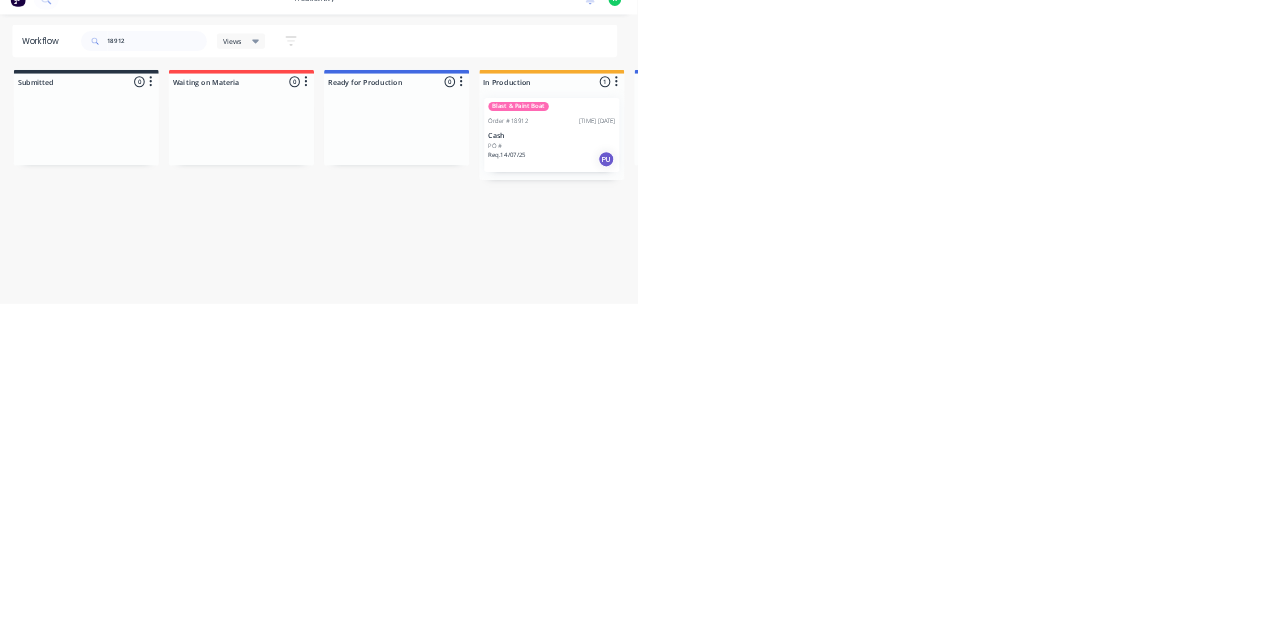 click on "Cash" at bounding box center (1111, 300) 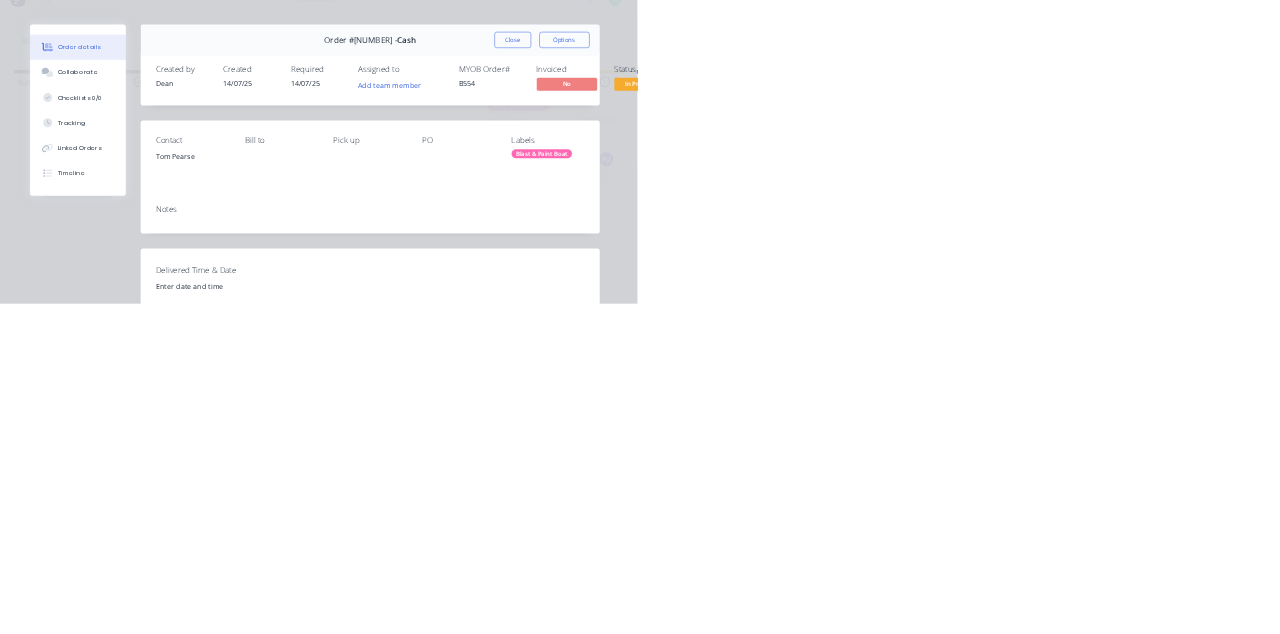 click on "Close" at bounding box center [1033, 111] 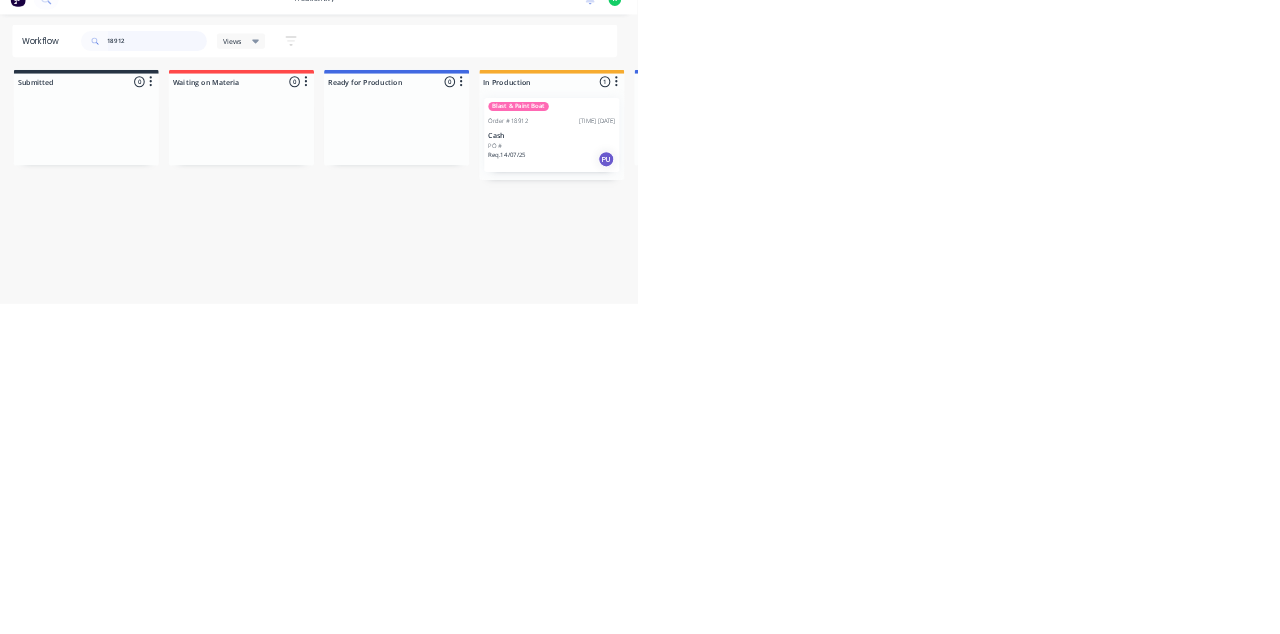 click on "18912" at bounding box center [327, 113] 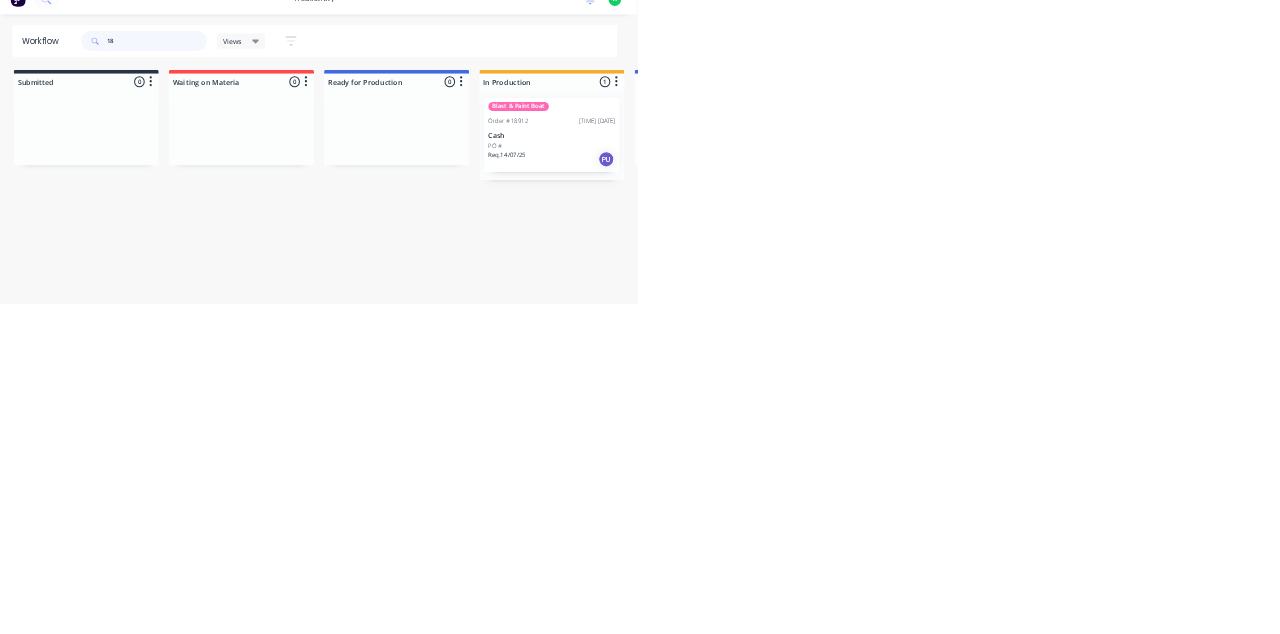 type on "1" 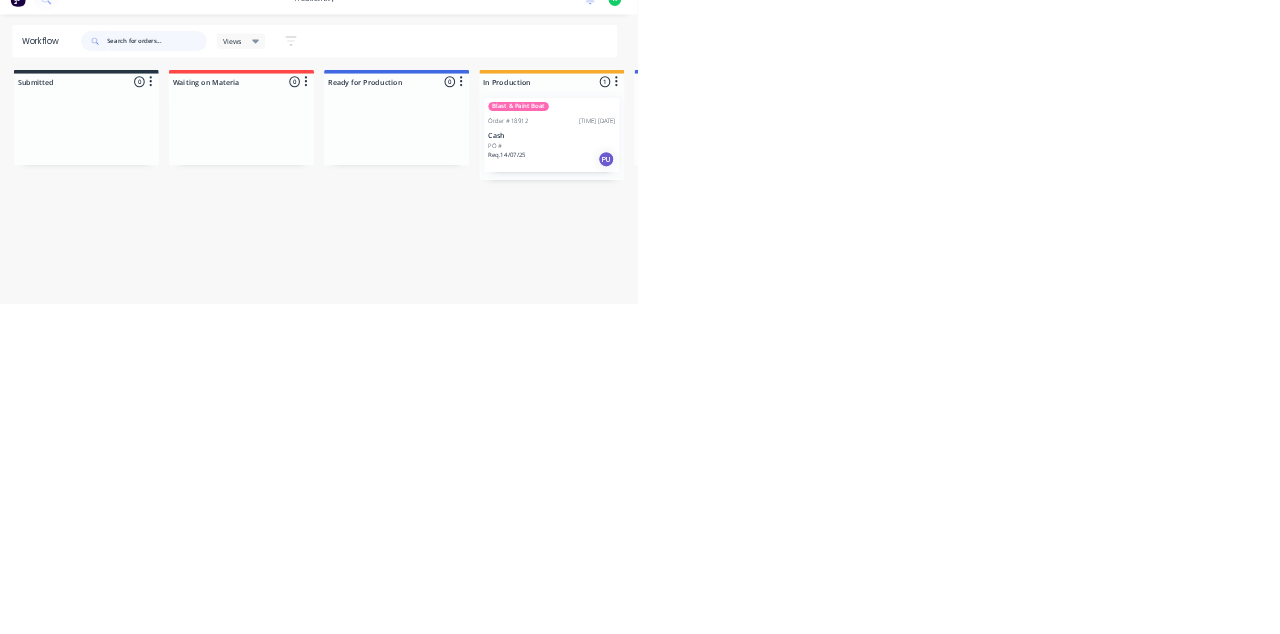 type 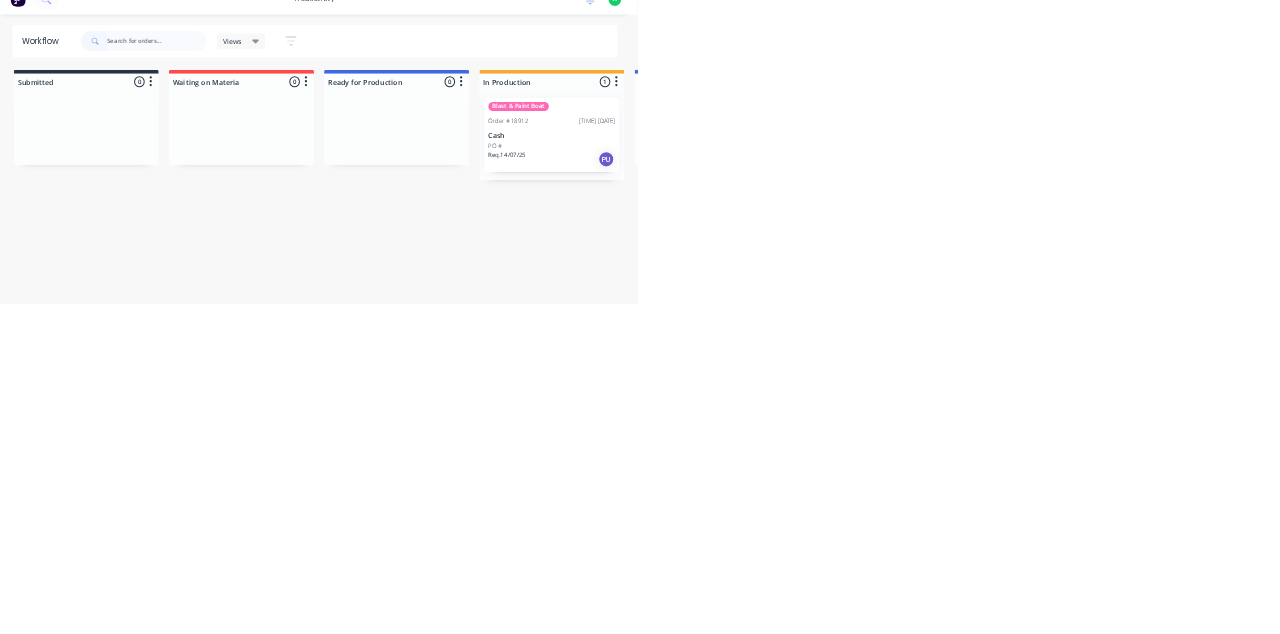click on "productivity productivity Workflow Planner Delivery Scheduling Timesheets No new notifications Mark all as read You have no notifications W Touleng Services Pty Ltd Workshop Crew  Workflow Only Profile Sign out Workflow Views Save new view None   (Default) edit   Show/Hide statuses Show line item cards Show line item cards Hide line item cards Sort by Created date Created date Required date Order number Customer name Most recent Filter by assignee Filter by labels Submitted 0 Sort By Created date Required date Order number Customer name Most recent Waiting on Materia 0 Sort By Created date Required date Order number Customer name Most recent Ready for Production  0 Sort By Created date Required date Order number Customer name Most recent In Production 1 Sort By Created date Required date Order number Customer name Most recent Blast & Paint Boat  Order #18912 02:16 PM 18/07/25 Cash PO # Req. 14/07/25 PU Jobs to be checked  0 Sort By Created date Required date Order number Customer name Most recent 0 Sort By 0" at bounding box center (640, 257) 